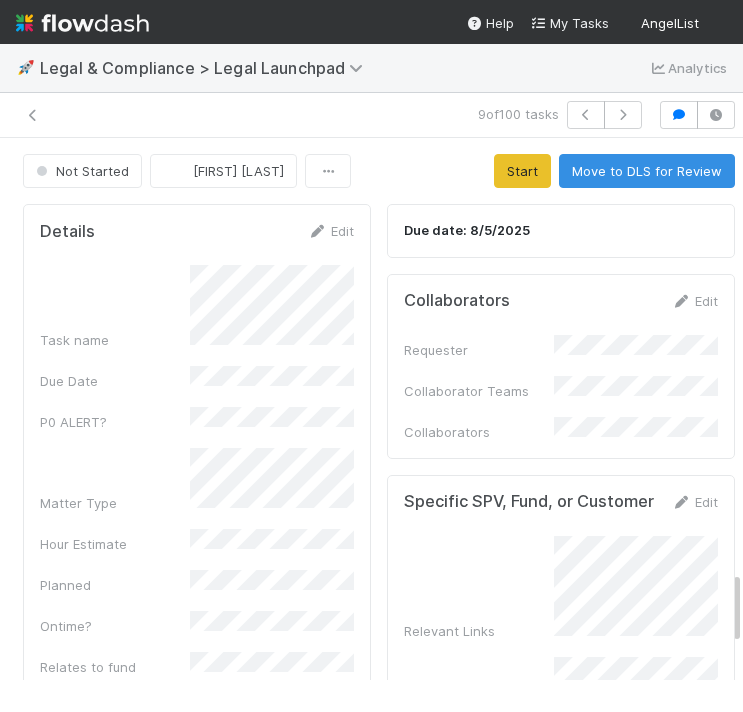 scroll, scrollTop: 0, scrollLeft: 0, axis: both 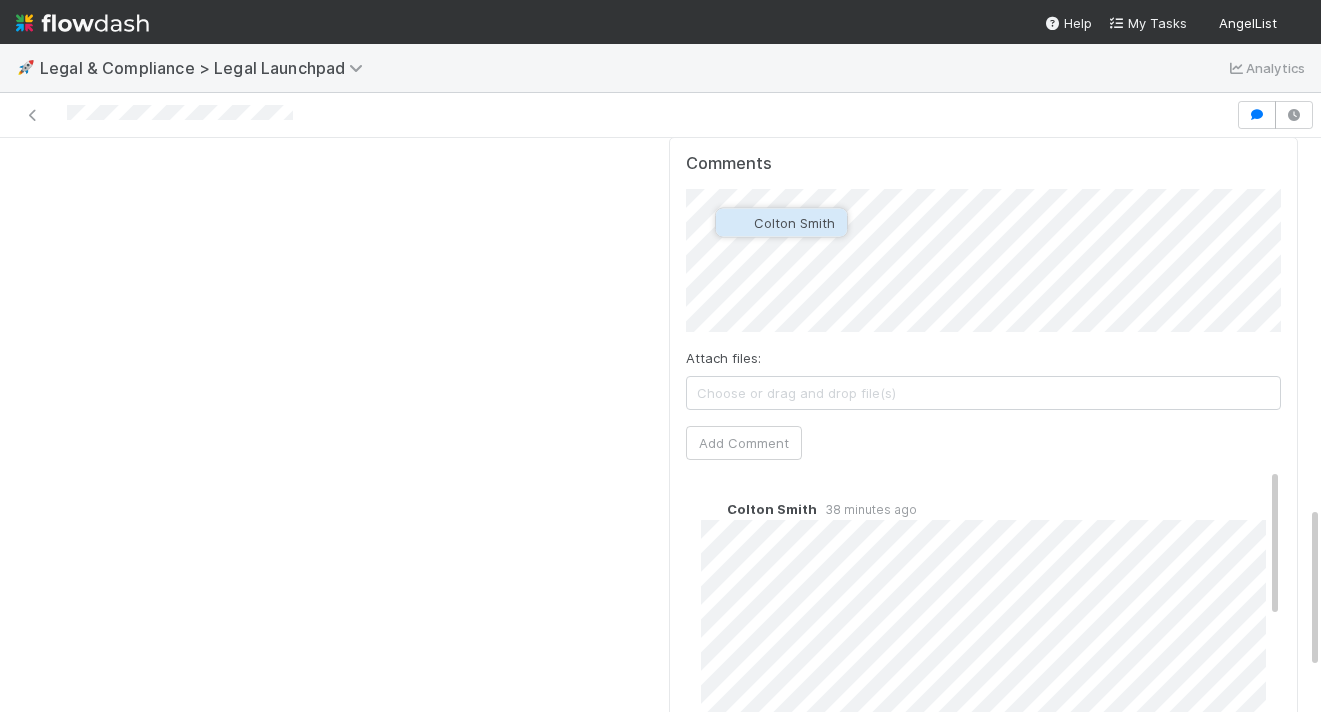 click on "Colton Smith" at bounding box center [794, 223] 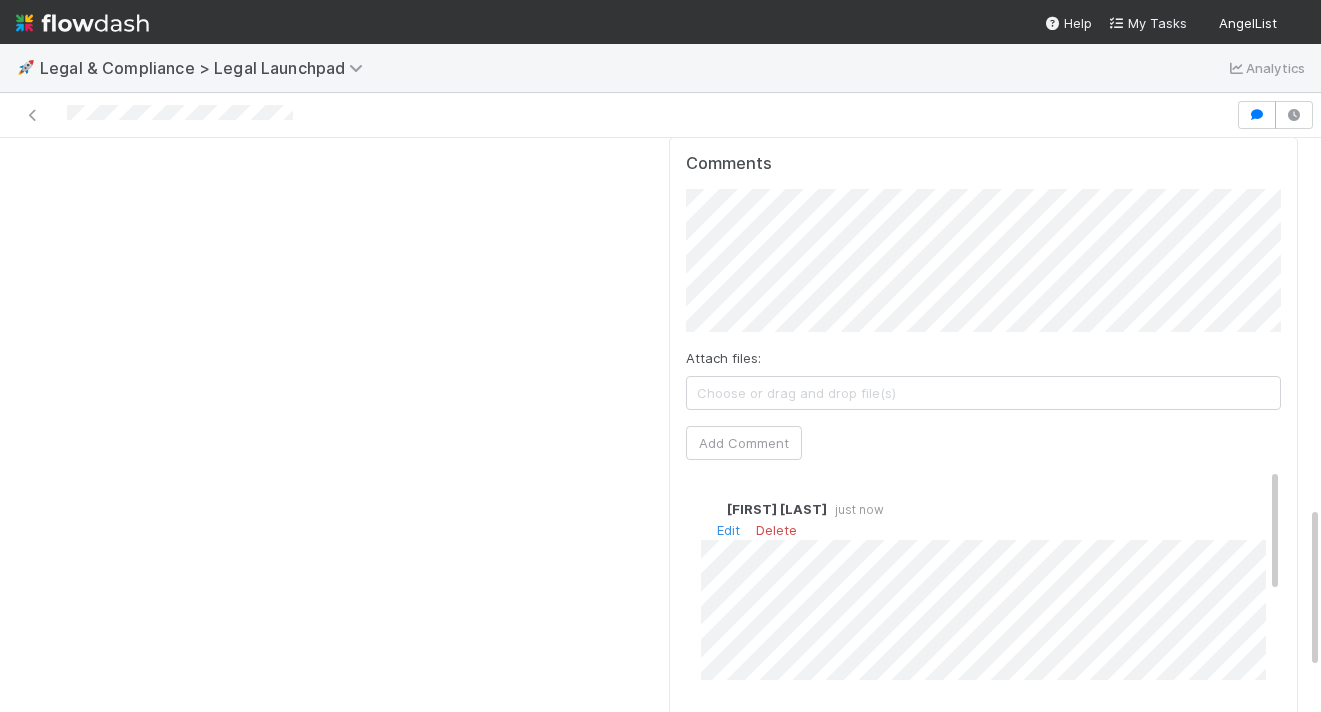 click on "Scarlett Grabowska just now   Edit Delete" at bounding box center (984, 581) 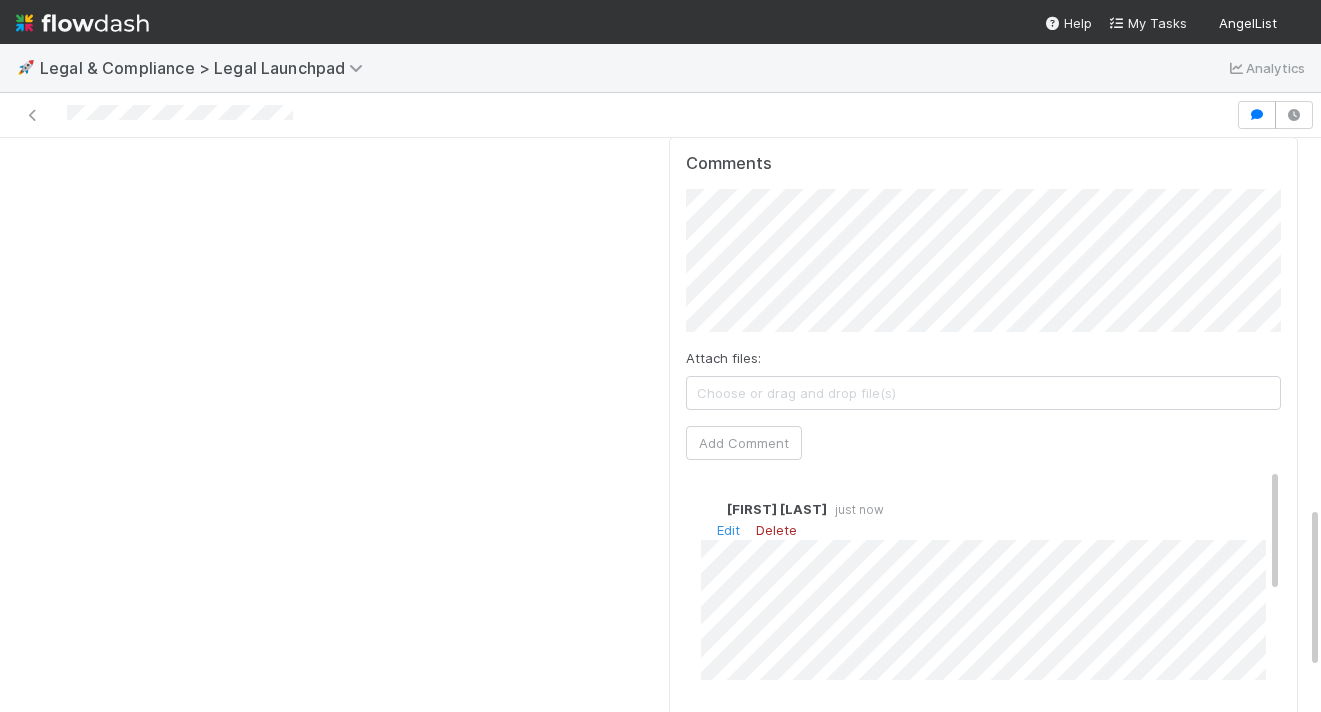 click on "Delete" at bounding box center [776, 530] 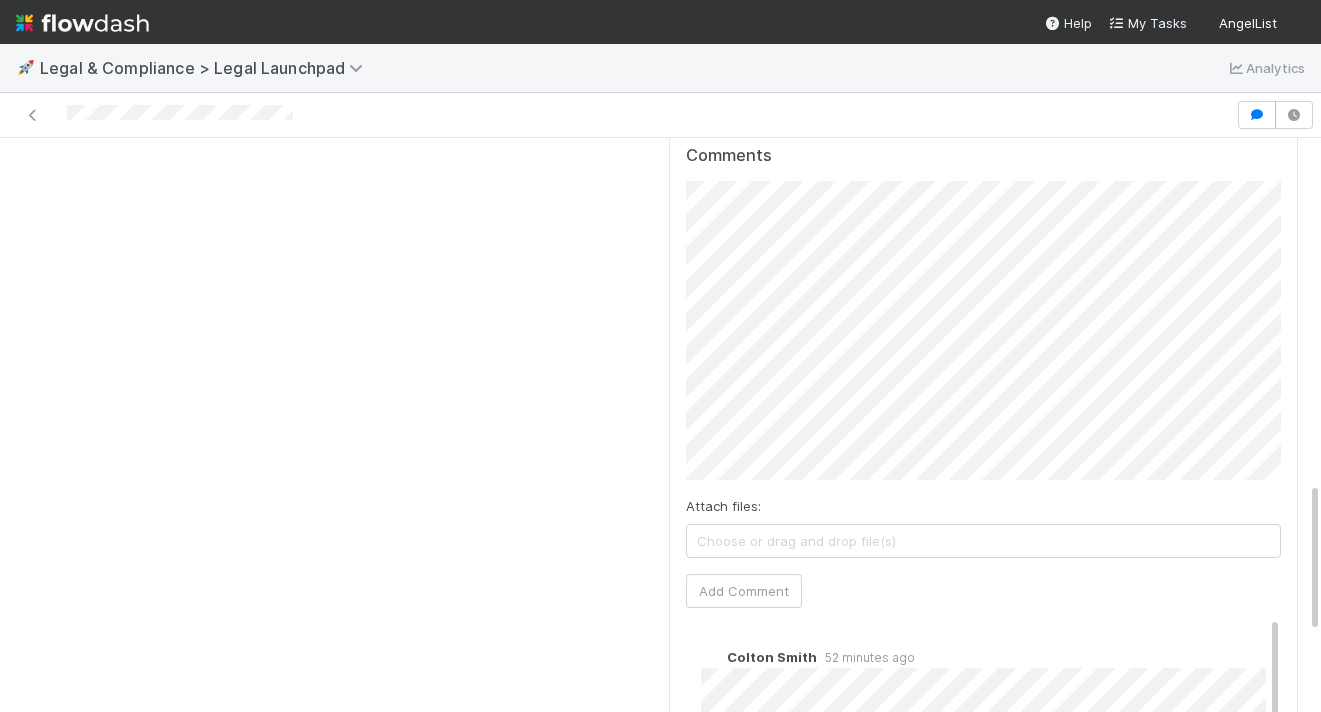 scroll, scrollTop: 1301, scrollLeft: 0, axis: vertical 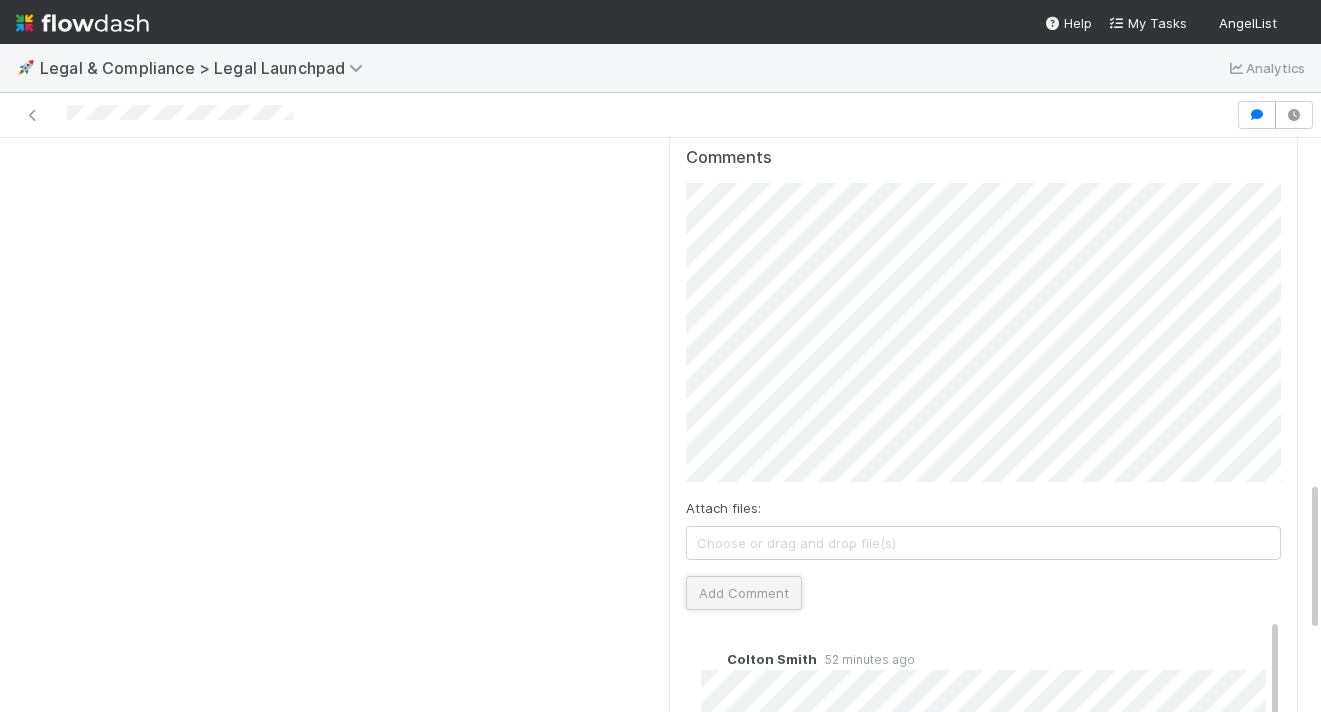 click on "Add Comment" at bounding box center [744, 593] 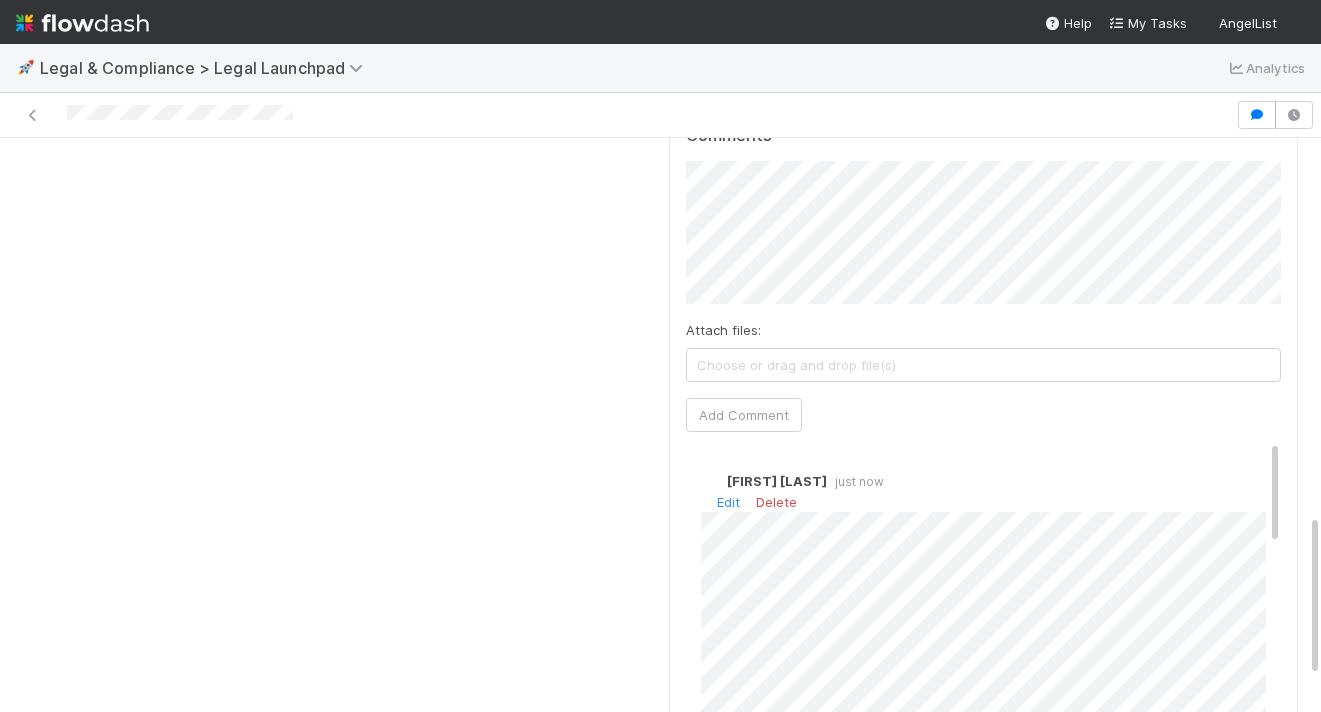 scroll, scrollTop: 1327, scrollLeft: 0, axis: vertical 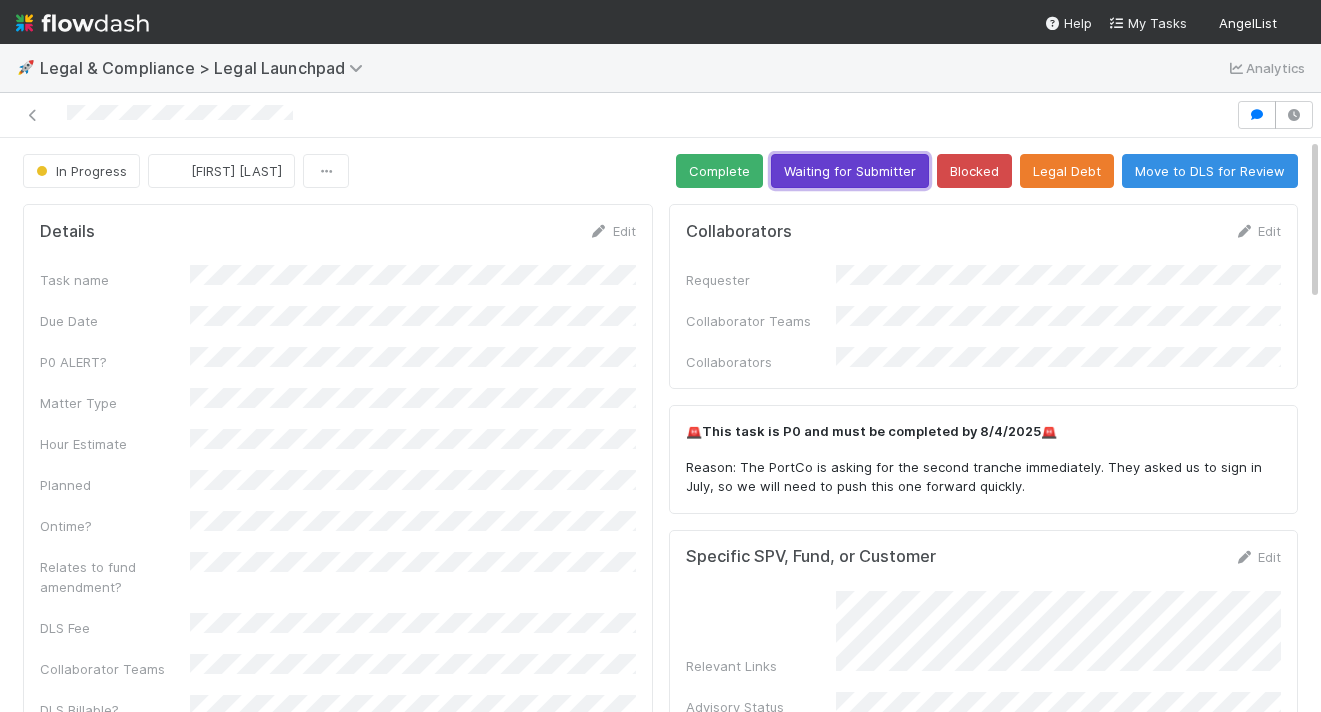 click on "Waiting for Submitter" at bounding box center (850, 171) 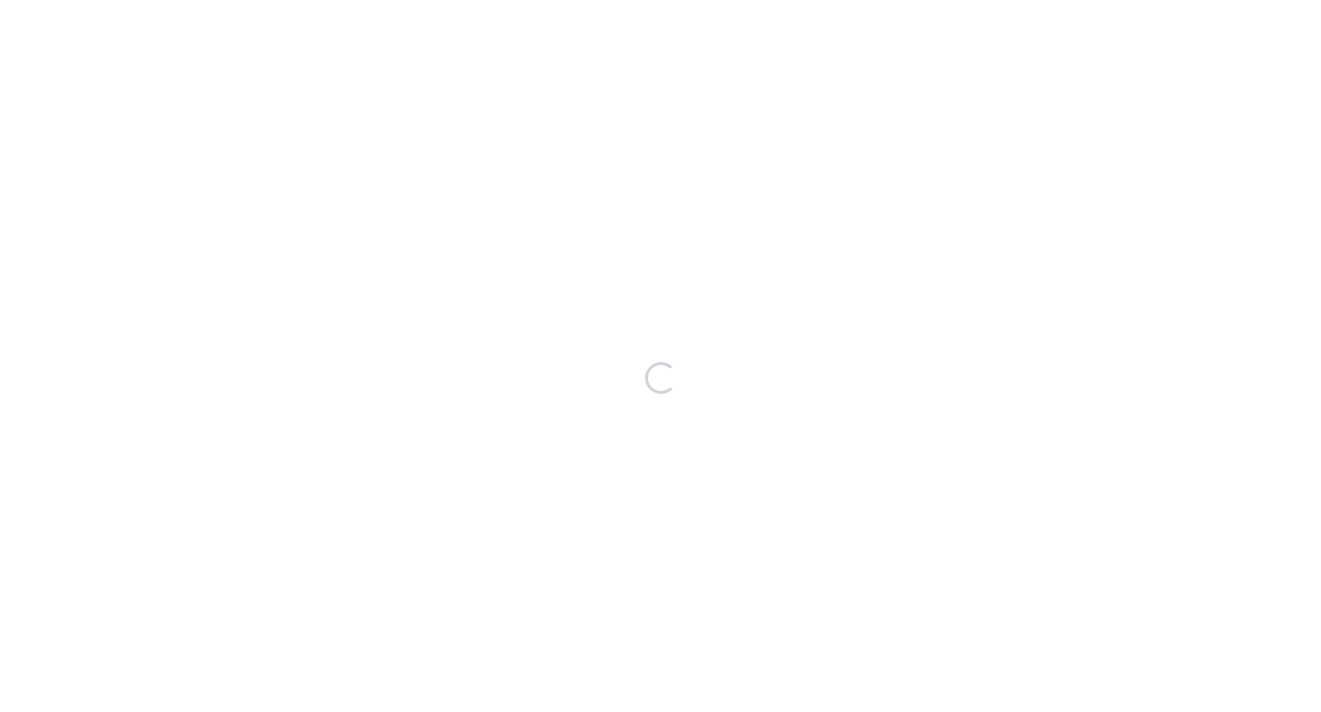 scroll, scrollTop: 0, scrollLeft: 0, axis: both 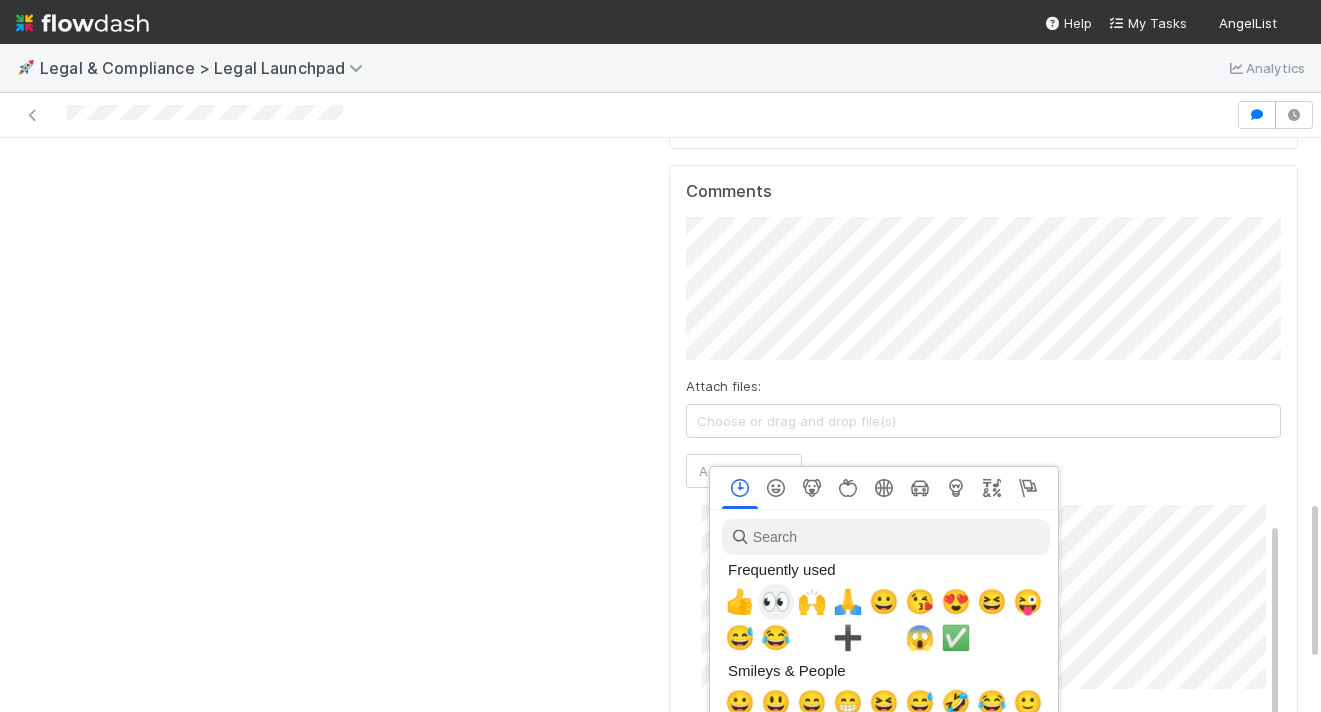 click on "👀" at bounding box center [776, 602] 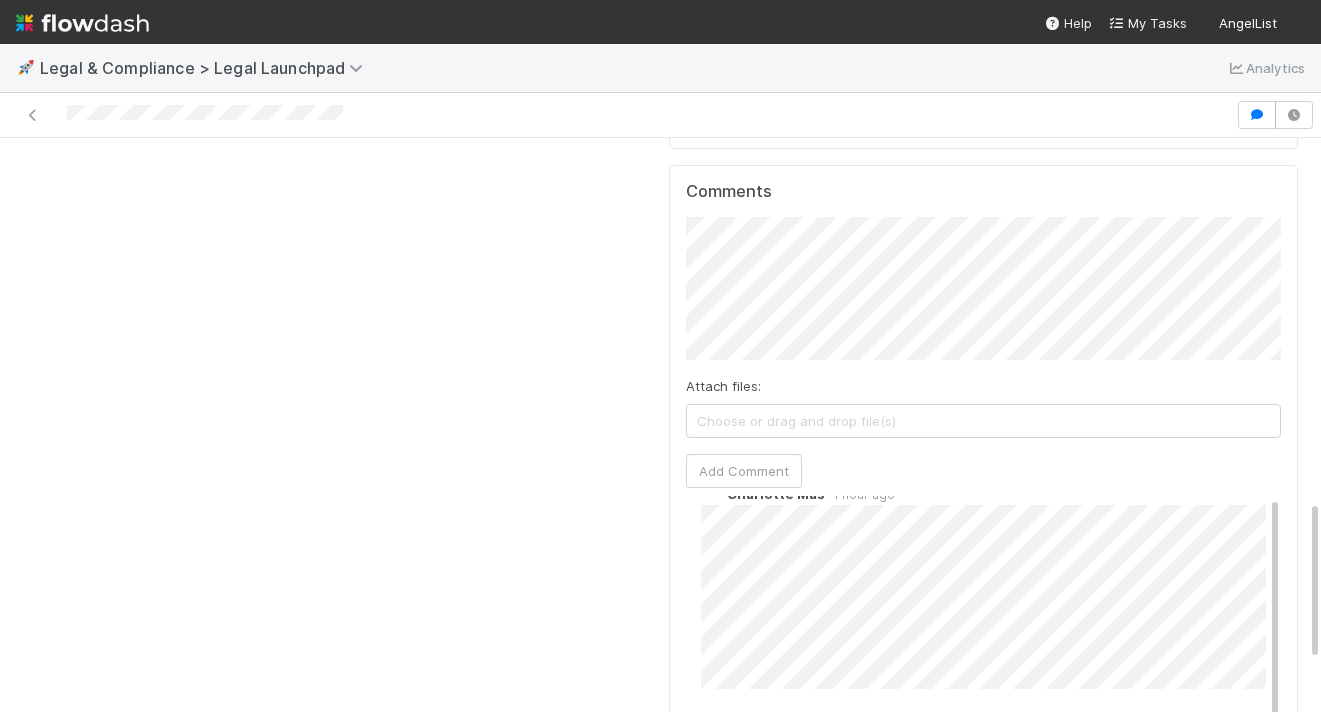 scroll, scrollTop: 0, scrollLeft: 0, axis: both 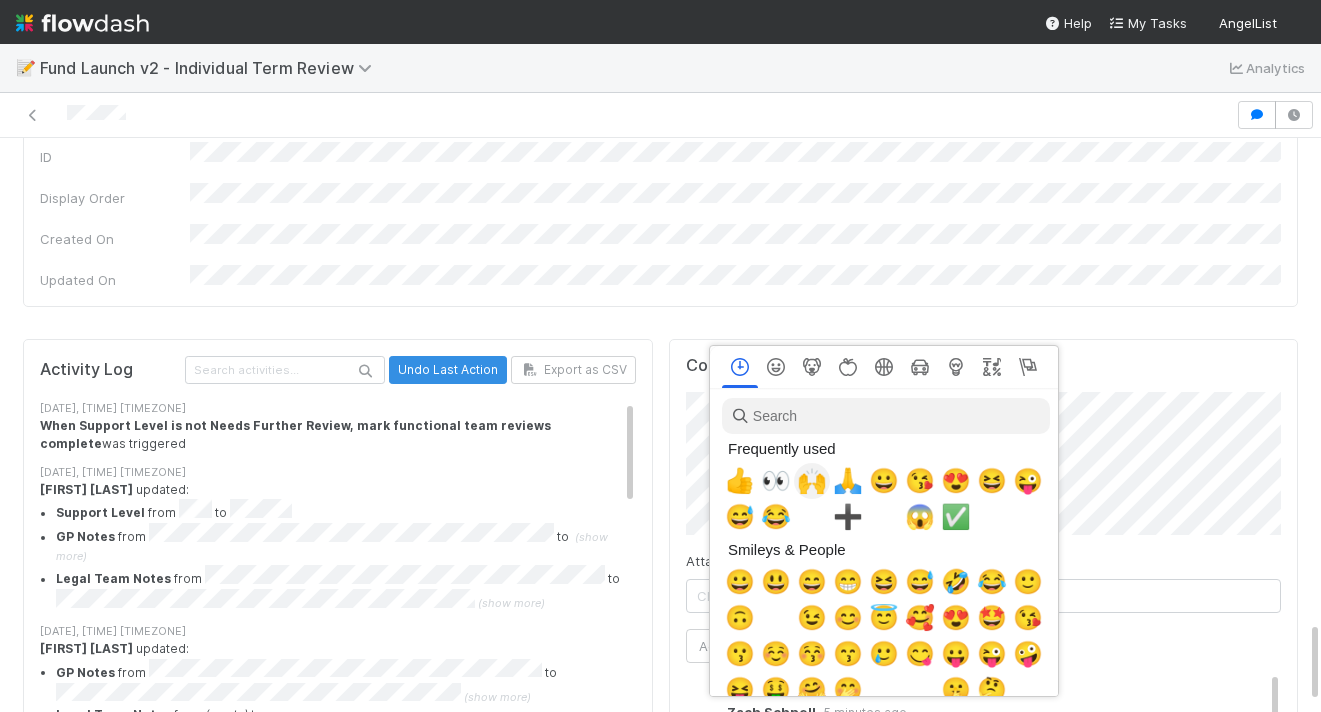 click on "🙌" at bounding box center [812, 481] 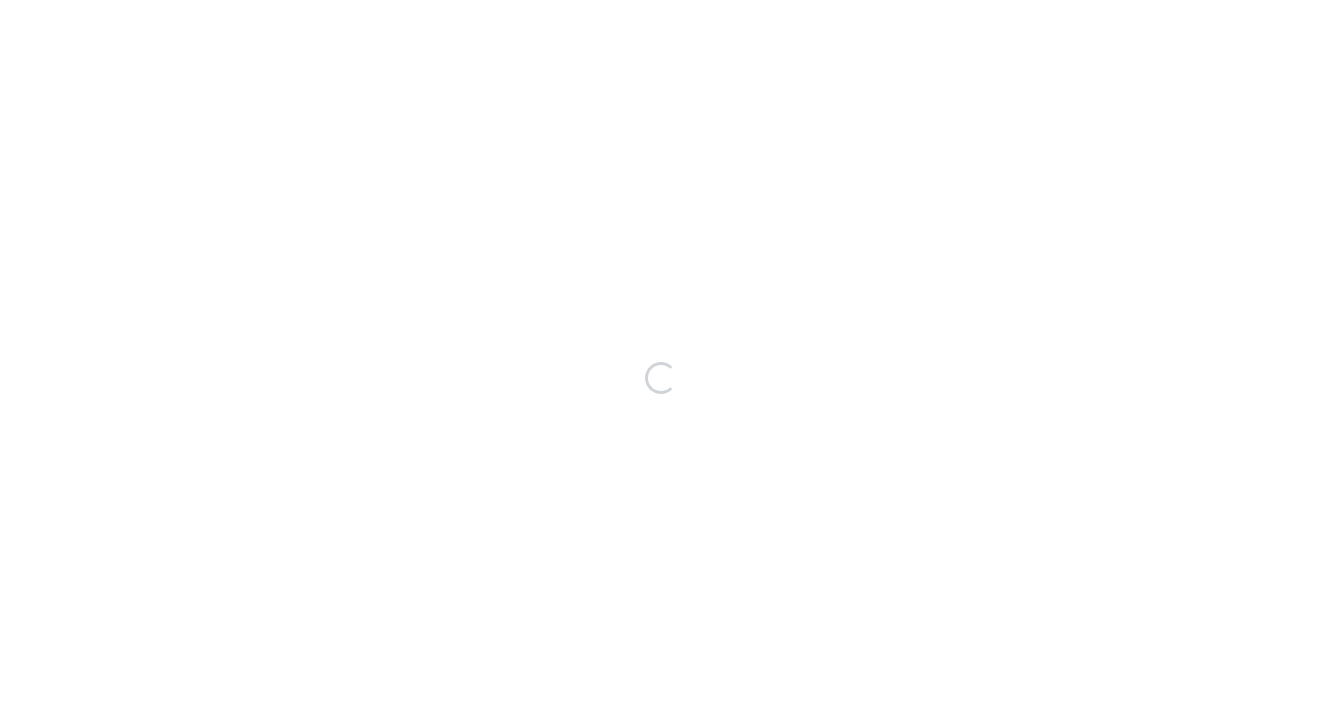 scroll, scrollTop: 0, scrollLeft: 0, axis: both 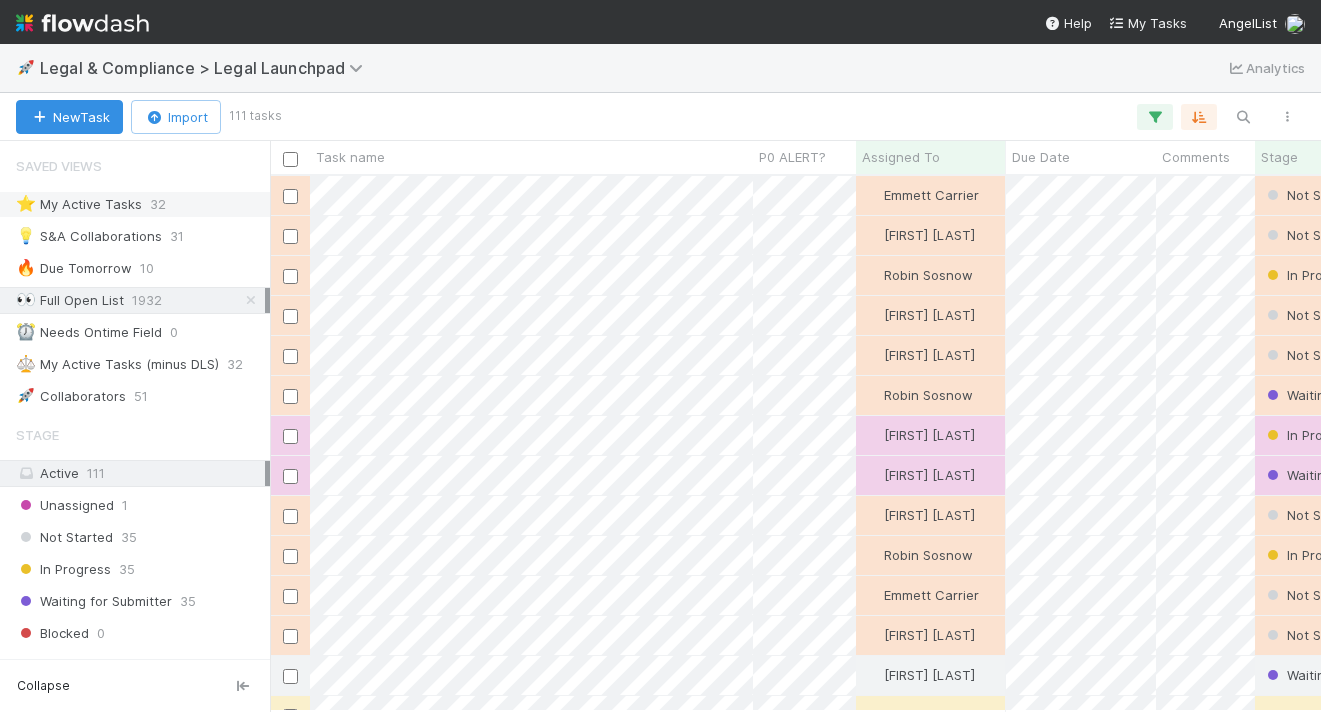 click on "⭐ My Active Tasks" at bounding box center [79, 204] 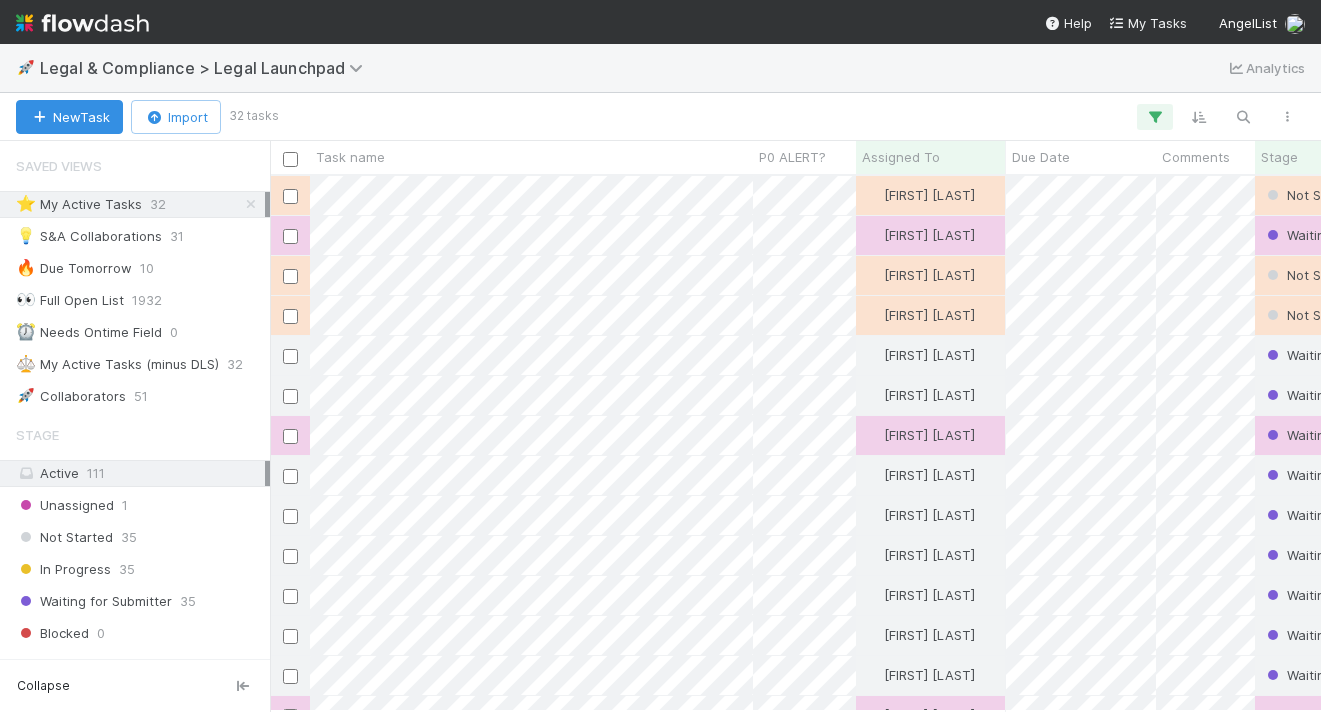 scroll, scrollTop: 0, scrollLeft: 1, axis: horizontal 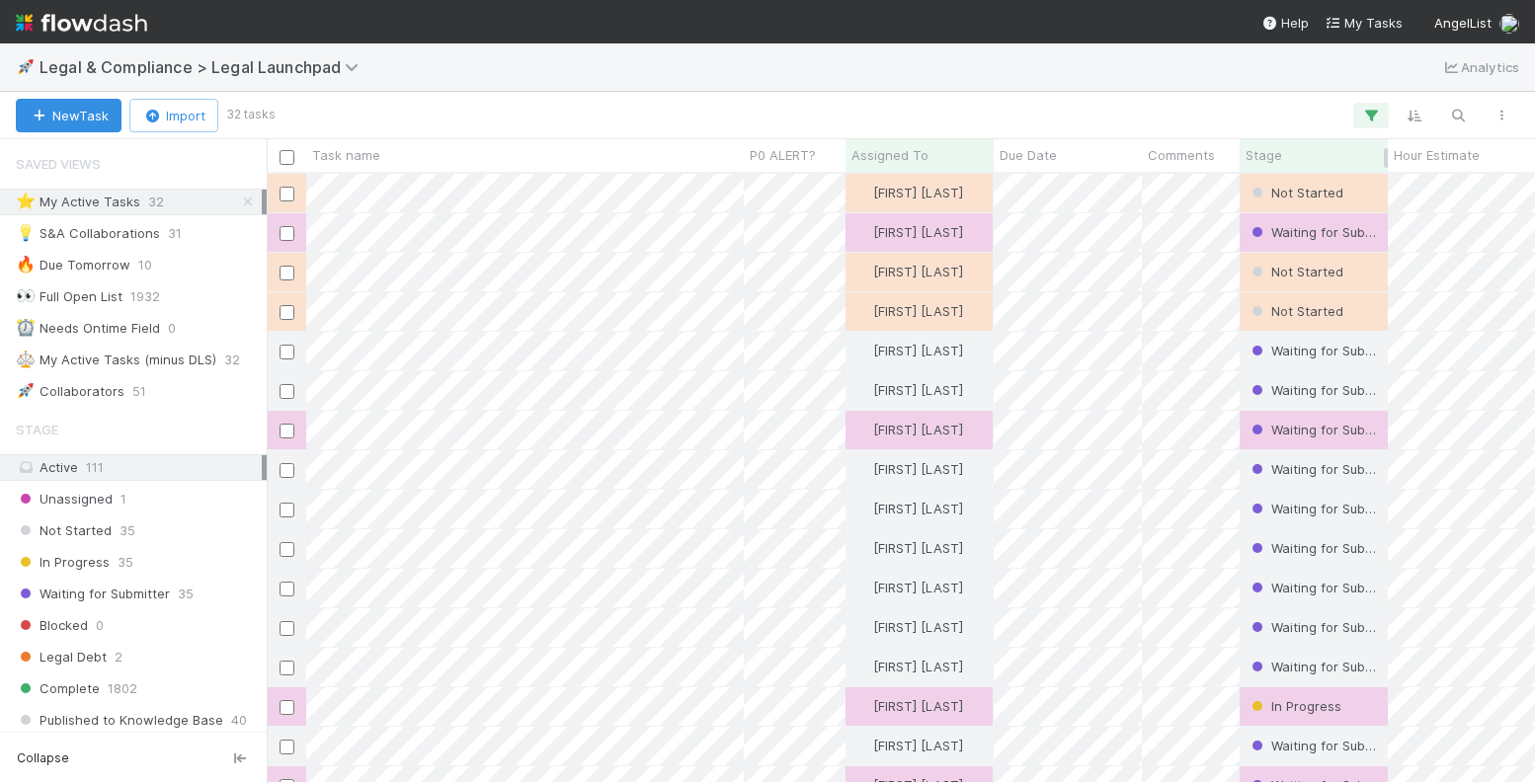 click on "Stage" at bounding box center (1263, 155) 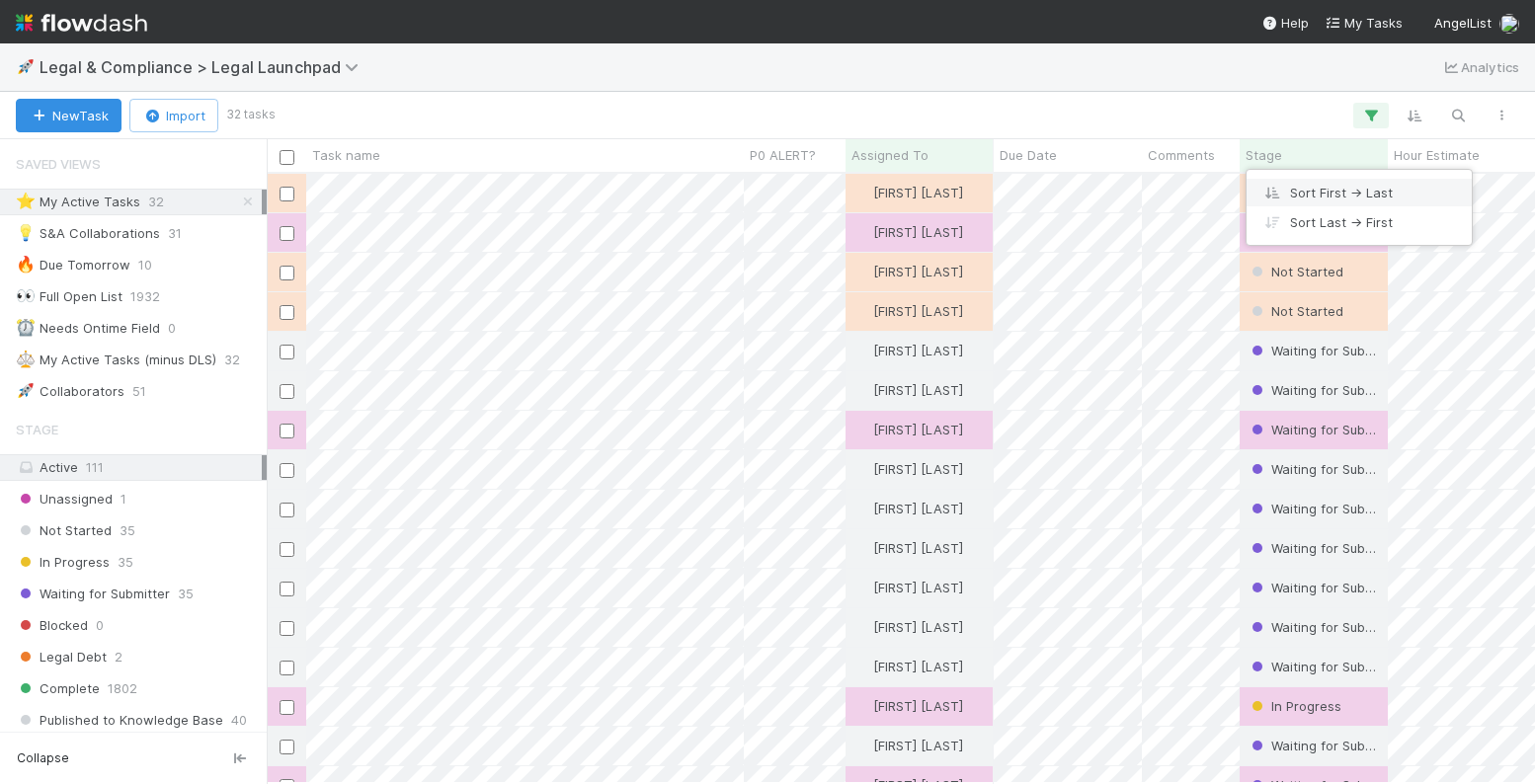 click on "Sort First → Last" at bounding box center (1359, 193) 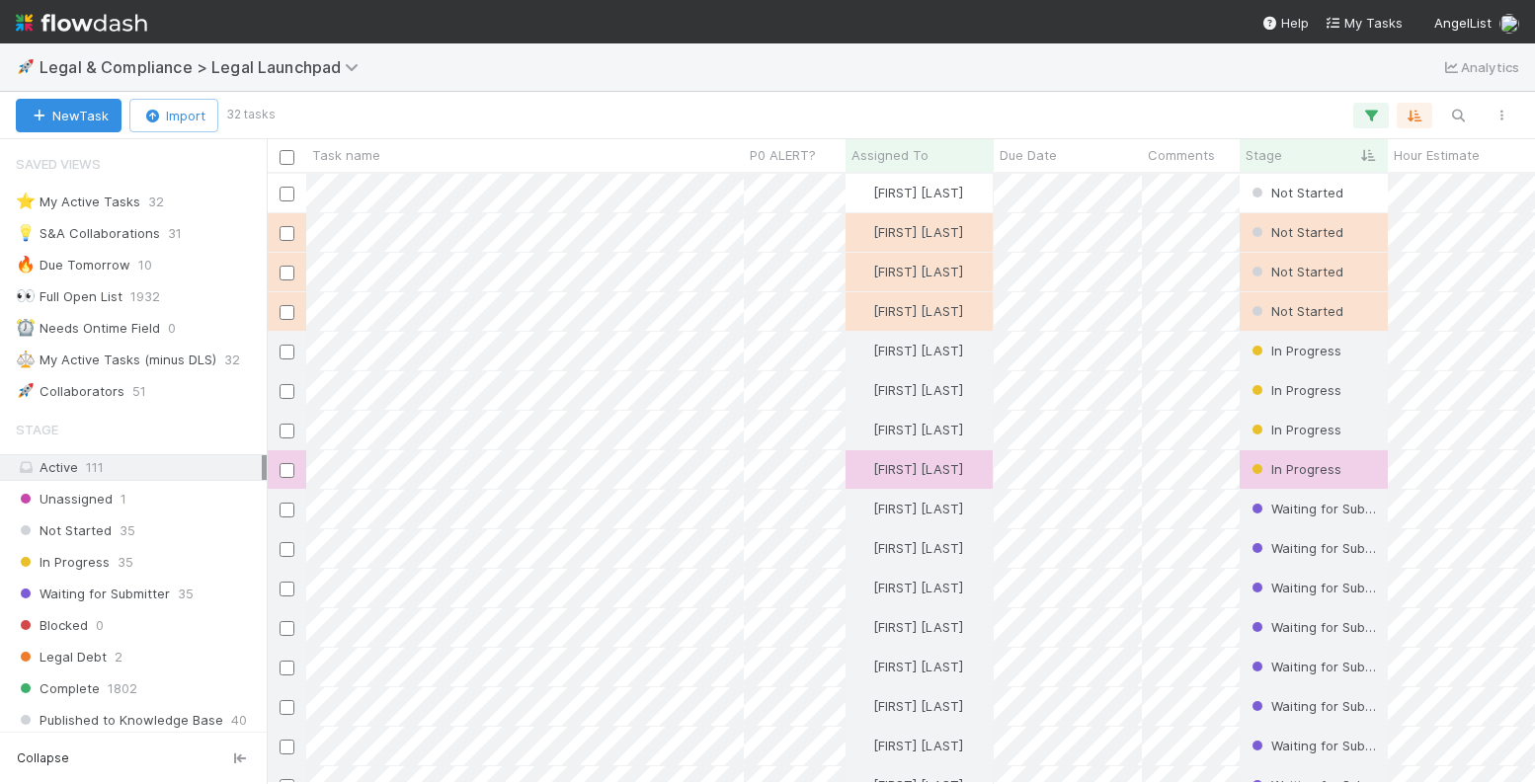 scroll, scrollTop: 0, scrollLeft: 1, axis: horizontal 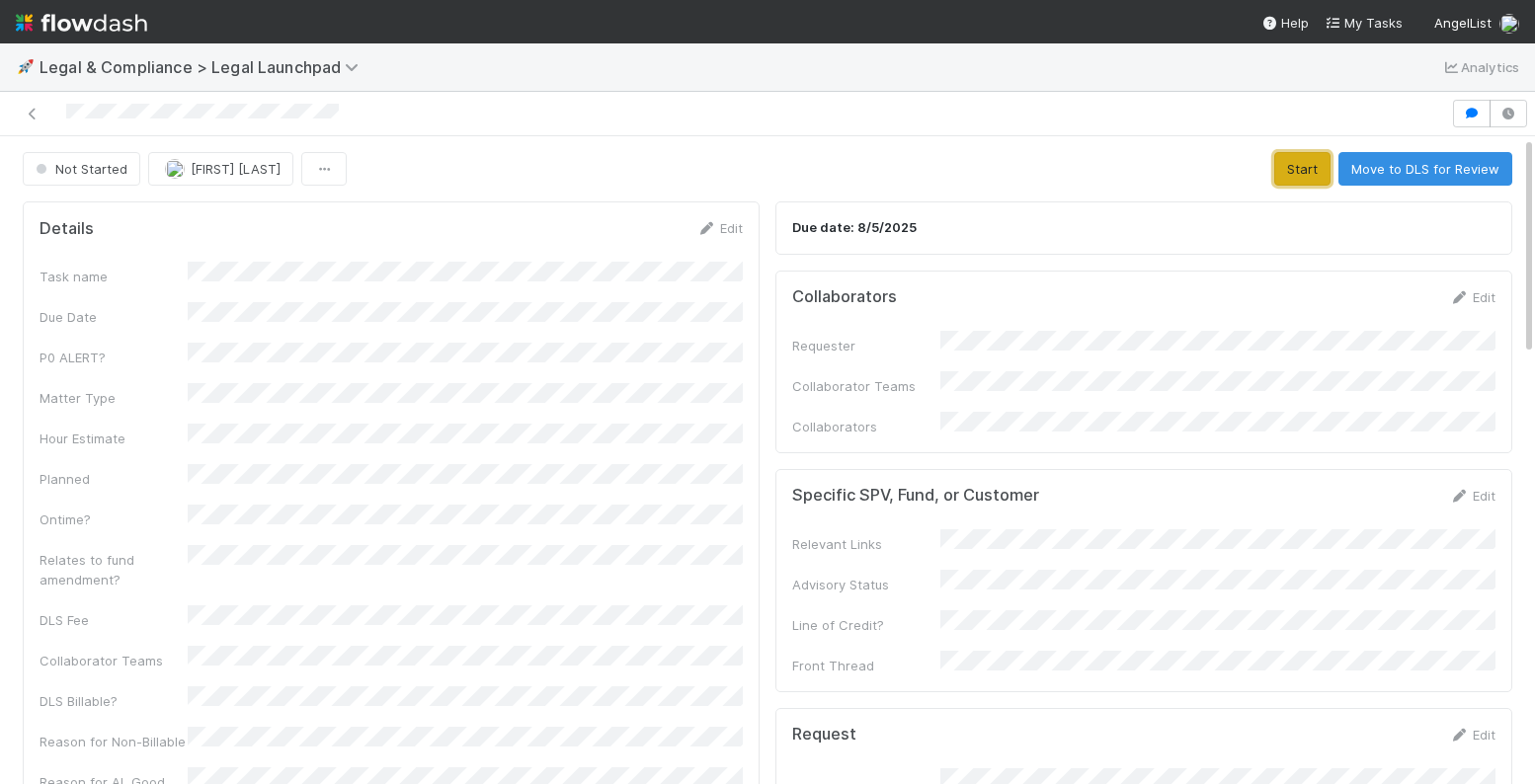click on "Start" at bounding box center [1302, 169] 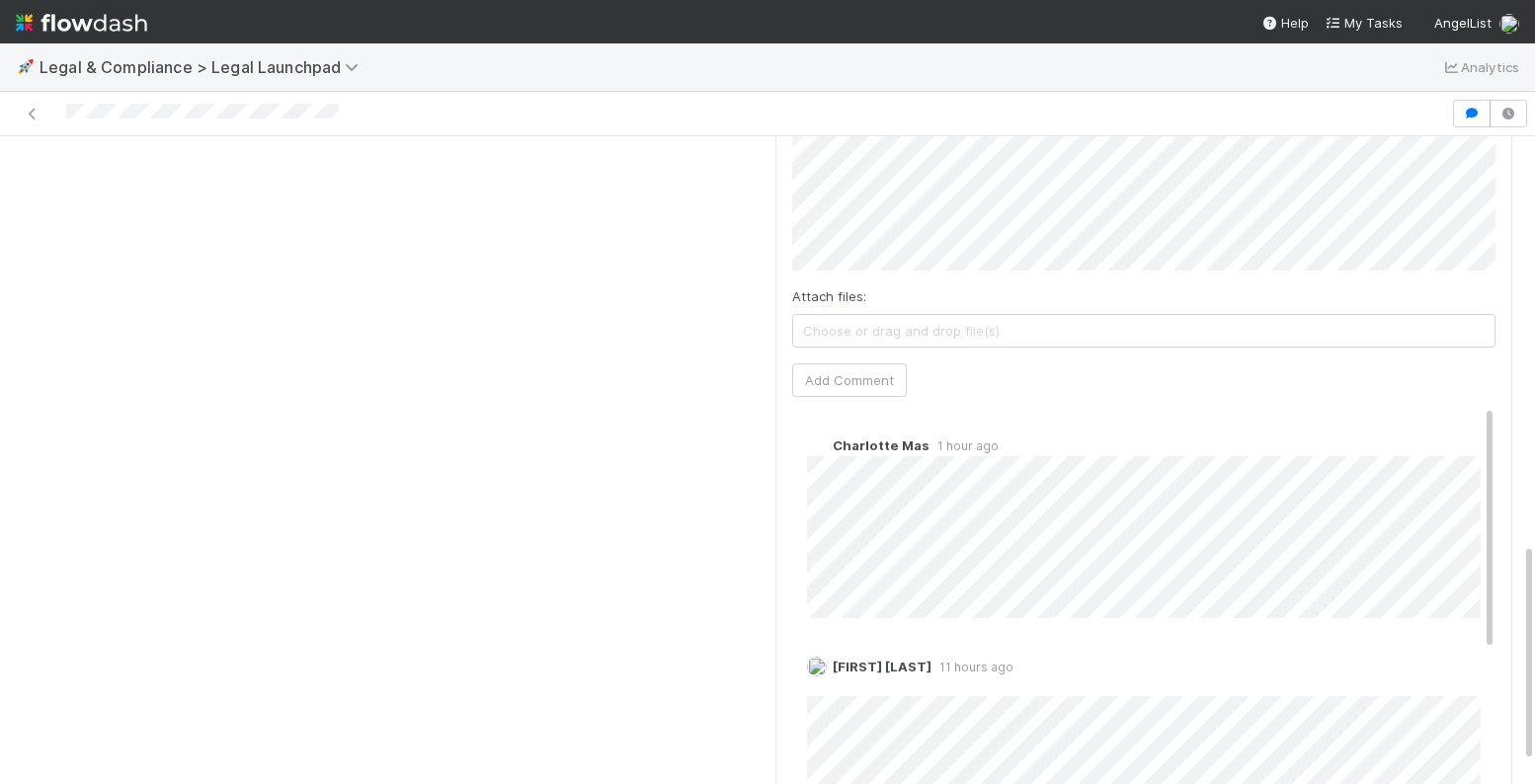 scroll, scrollTop: 1266, scrollLeft: 0, axis: vertical 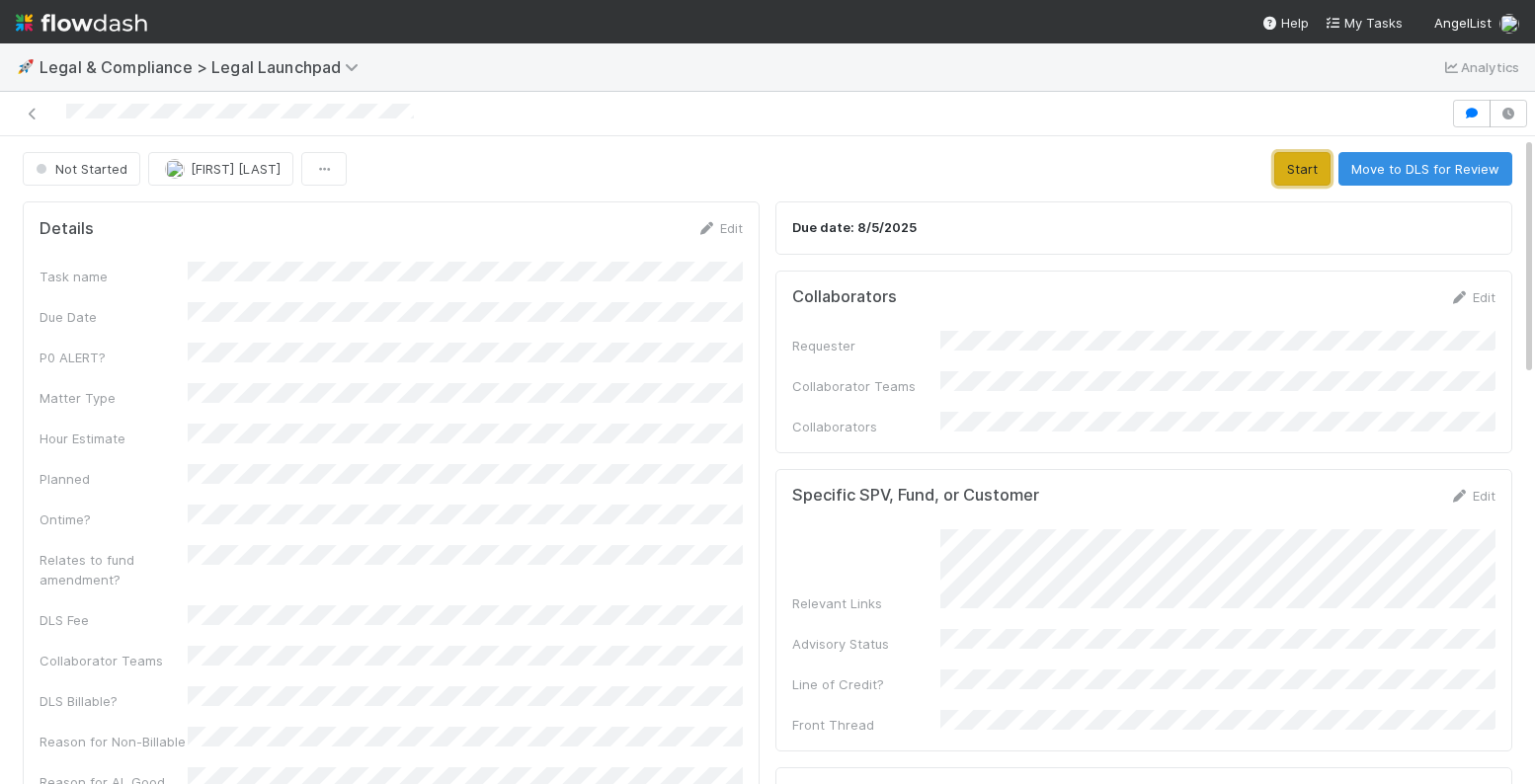click on "Start" at bounding box center (1302, 169) 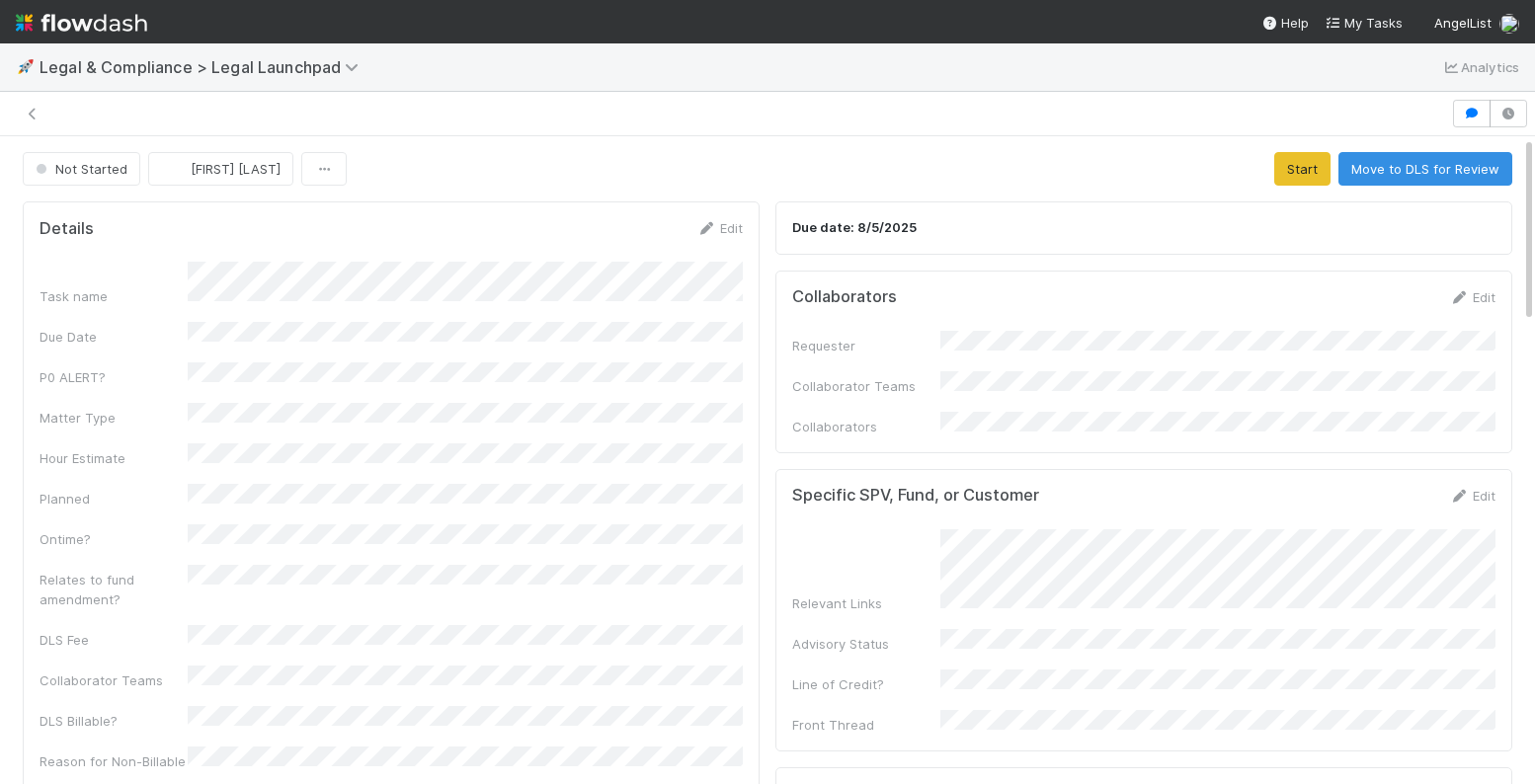 scroll, scrollTop: 0, scrollLeft: 0, axis: both 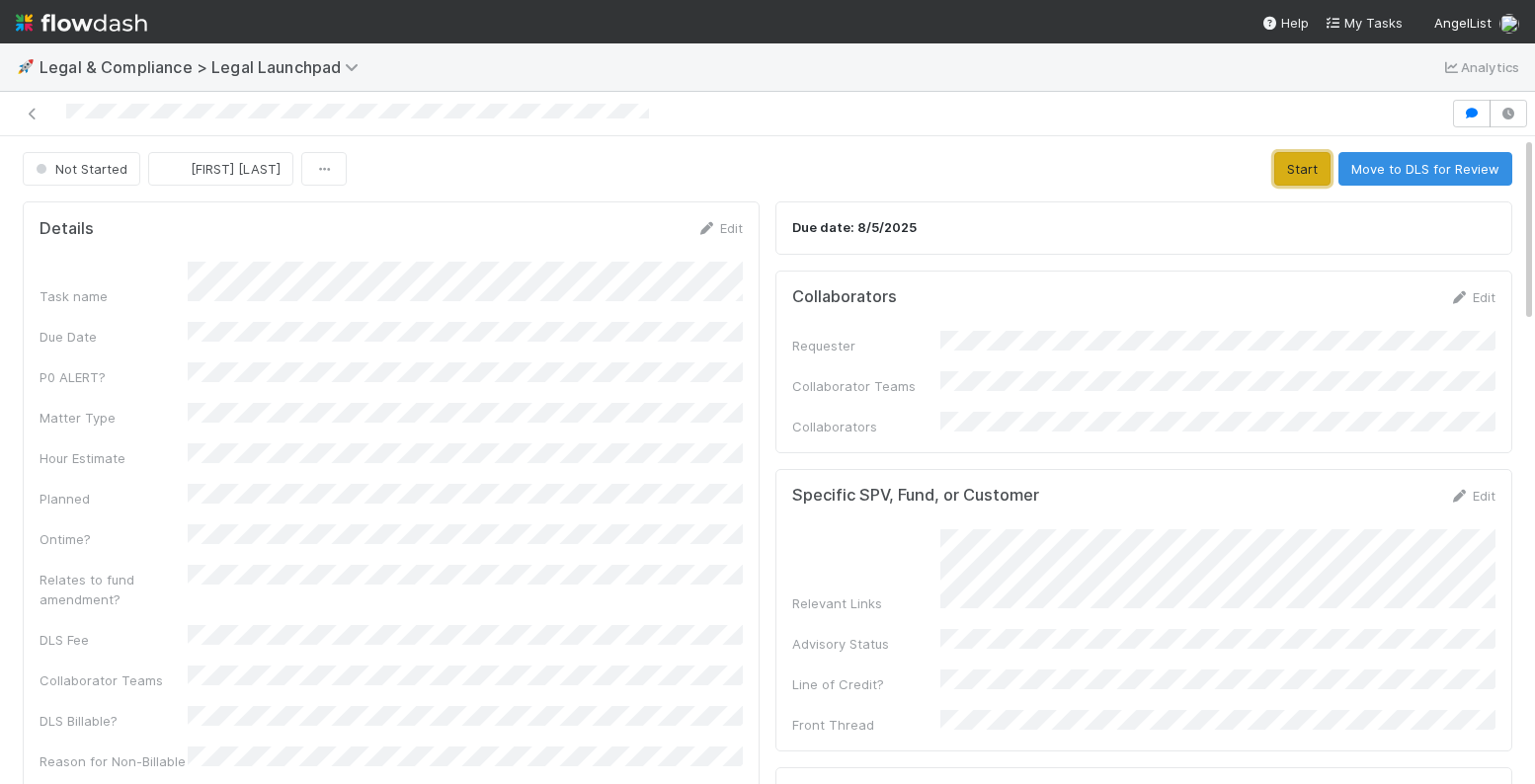 click on "Start" at bounding box center [1302, 169] 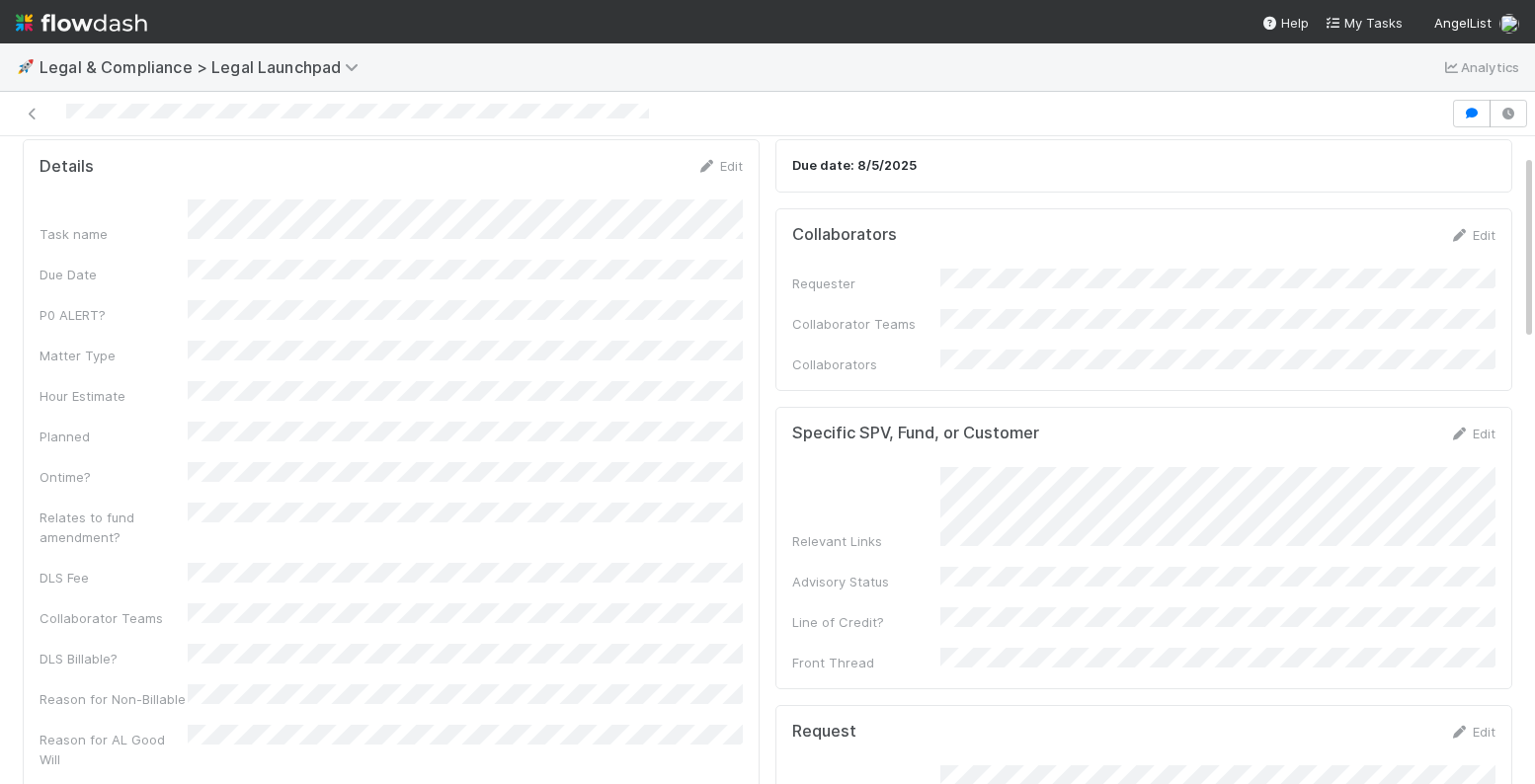 scroll, scrollTop: 0, scrollLeft: 0, axis: both 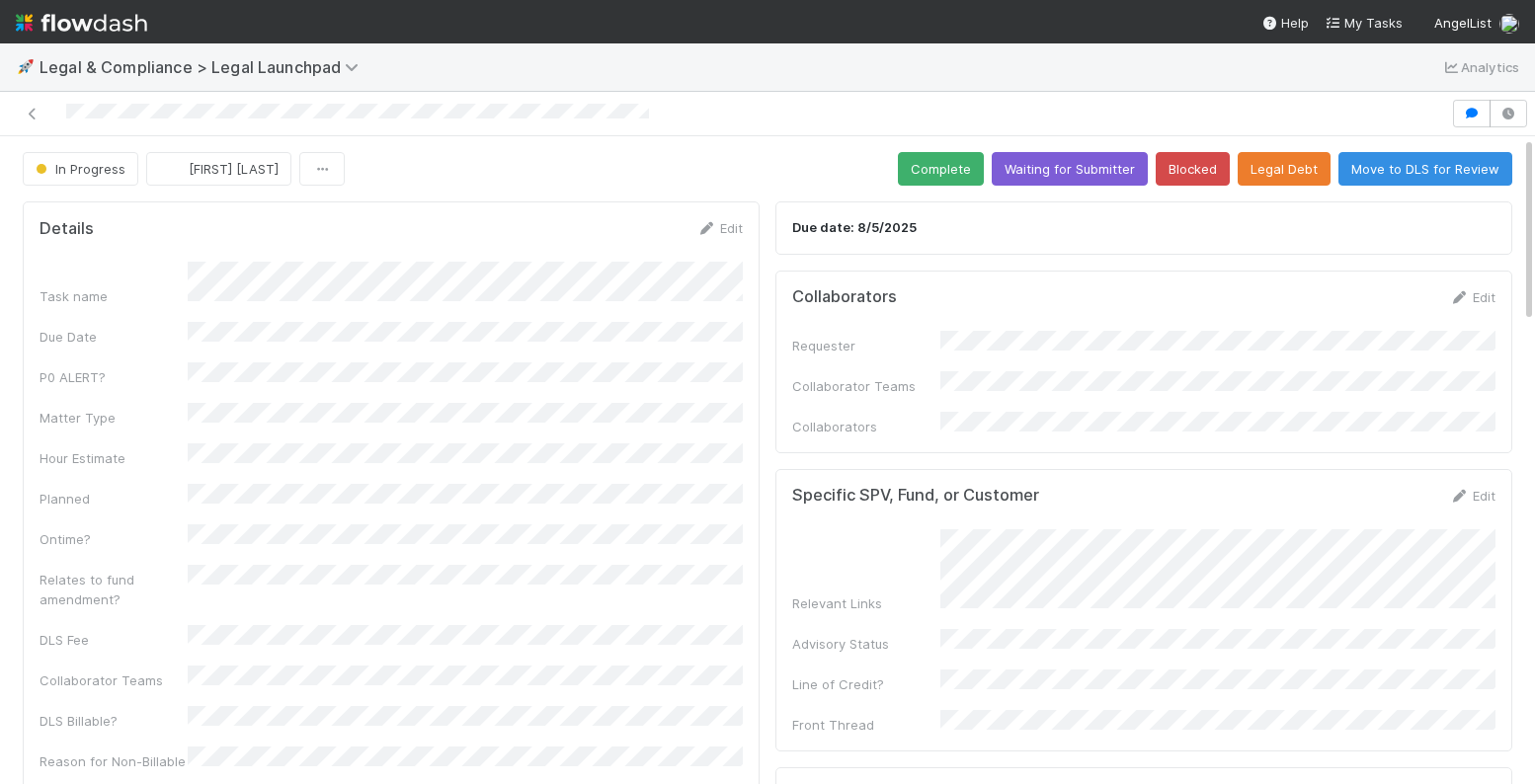 click on "Task name" at bounding box center [391, 283] 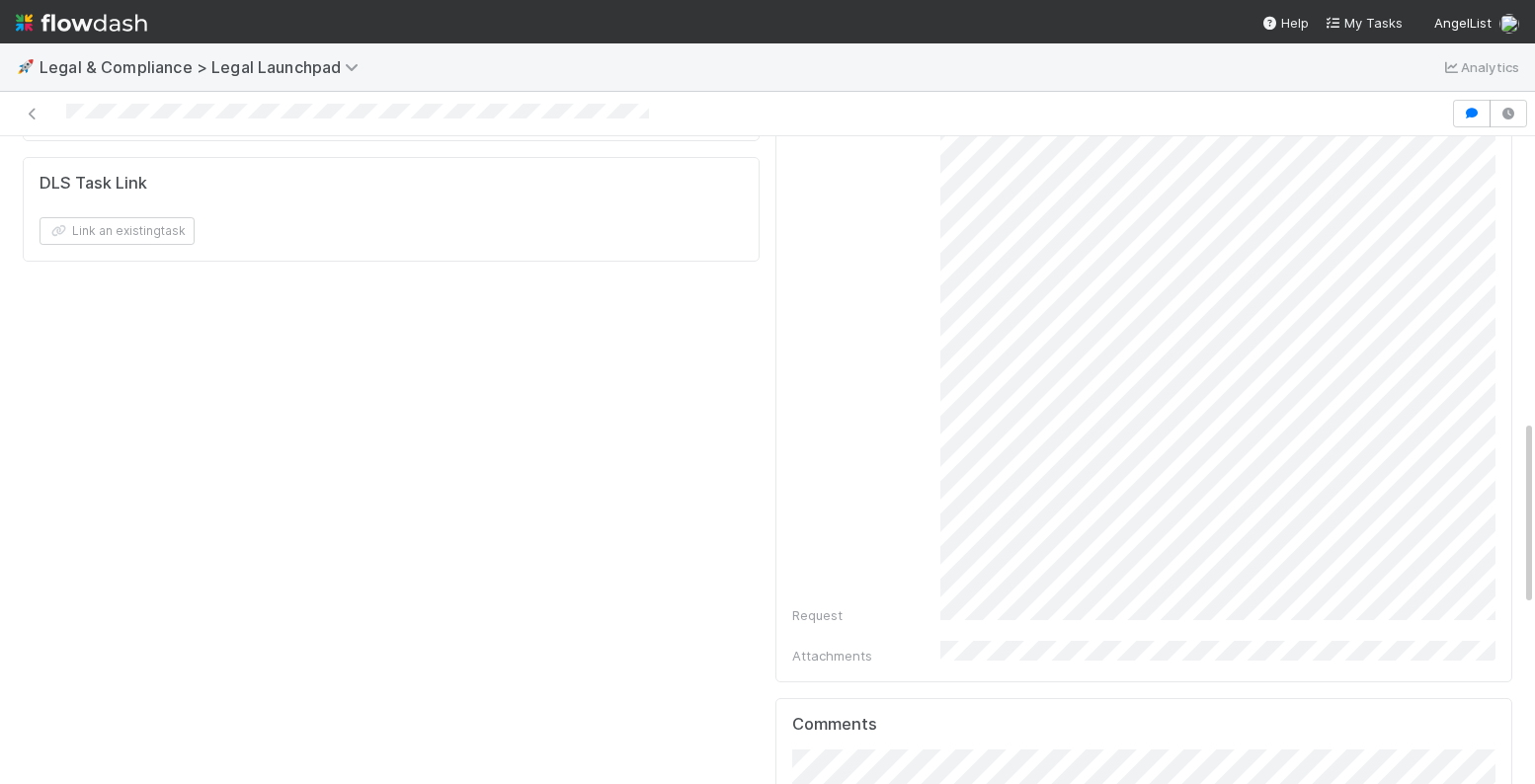 scroll, scrollTop: 935, scrollLeft: 0, axis: vertical 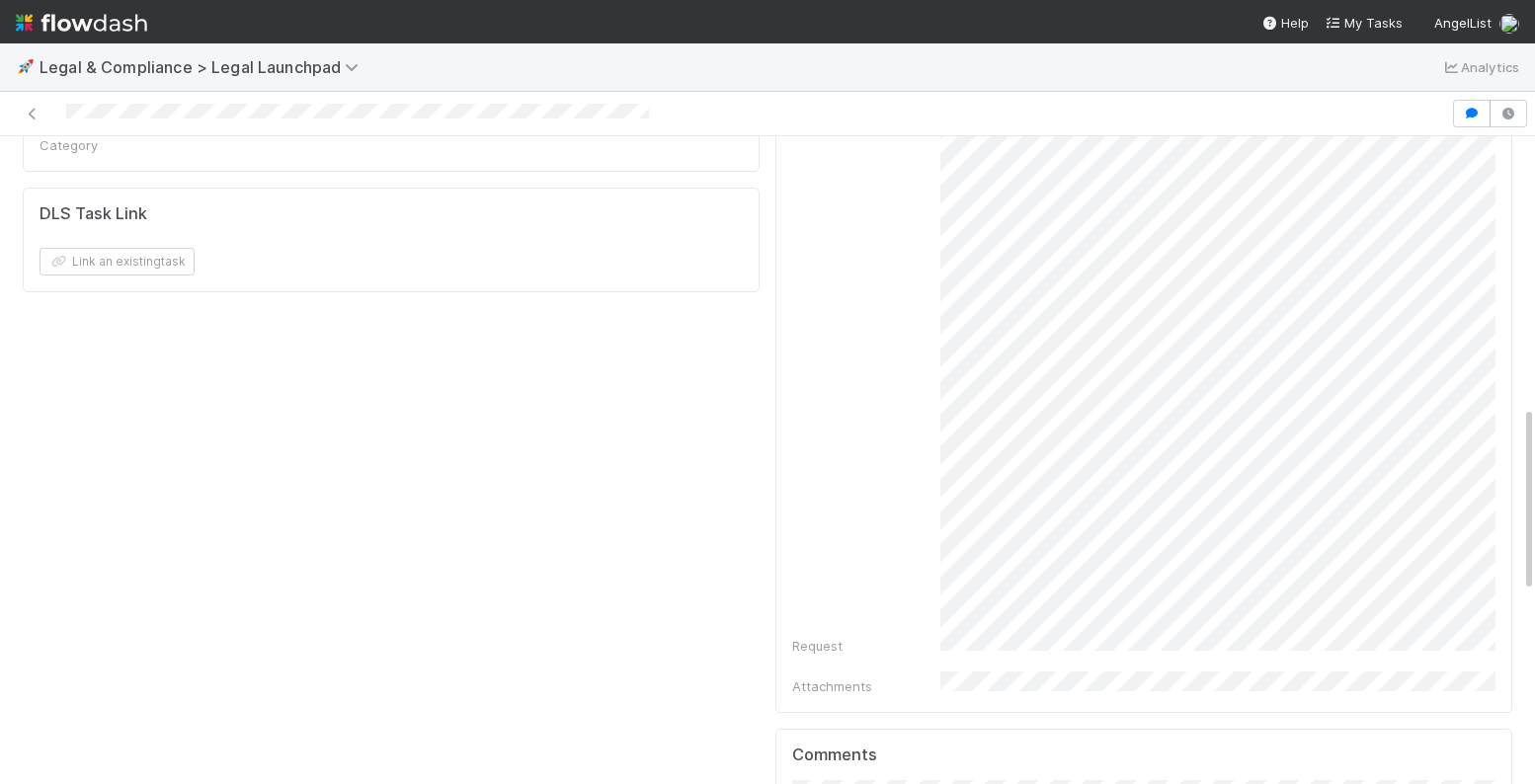click on "Request" at bounding box center (1144, 274) 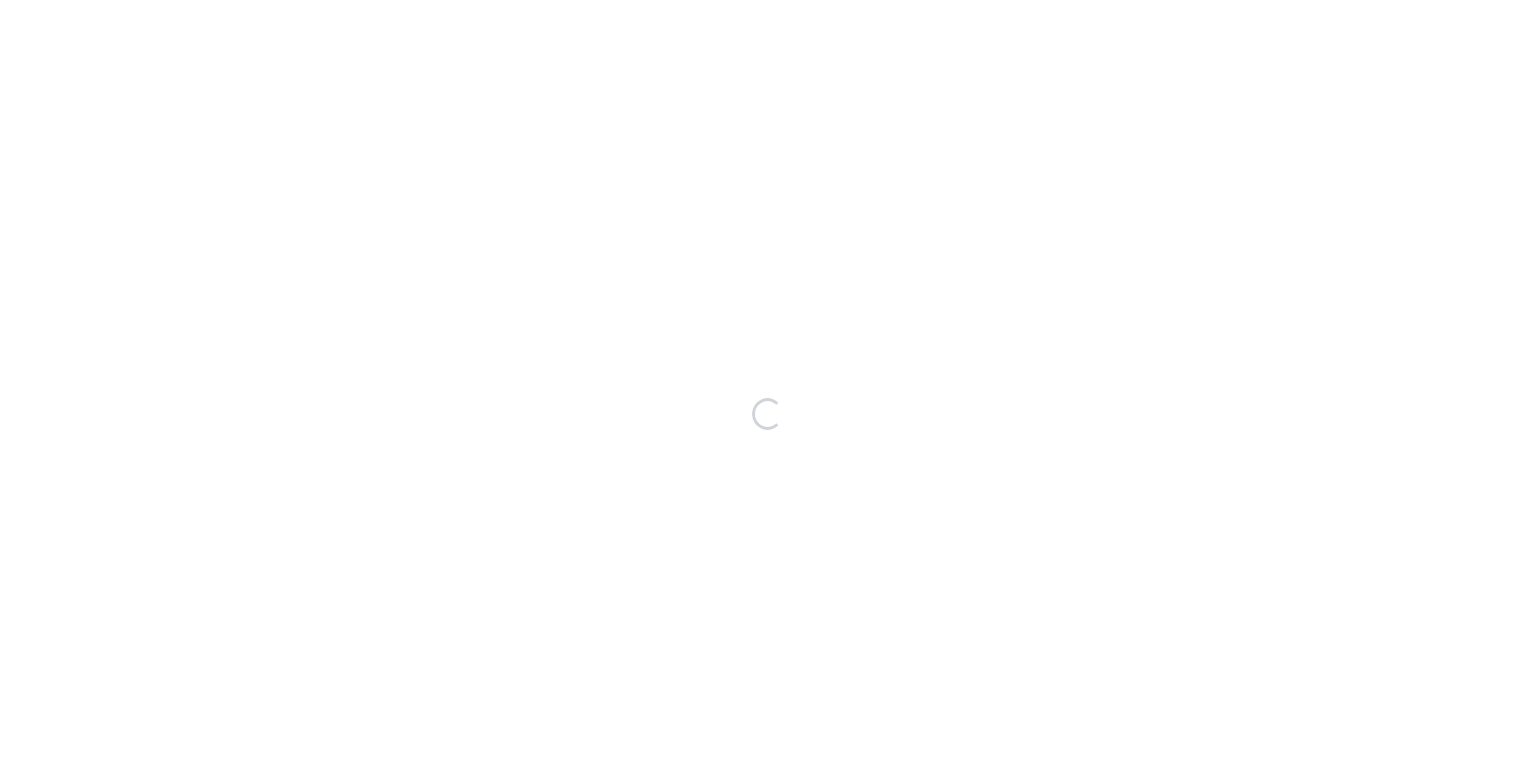 scroll, scrollTop: 0, scrollLeft: 0, axis: both 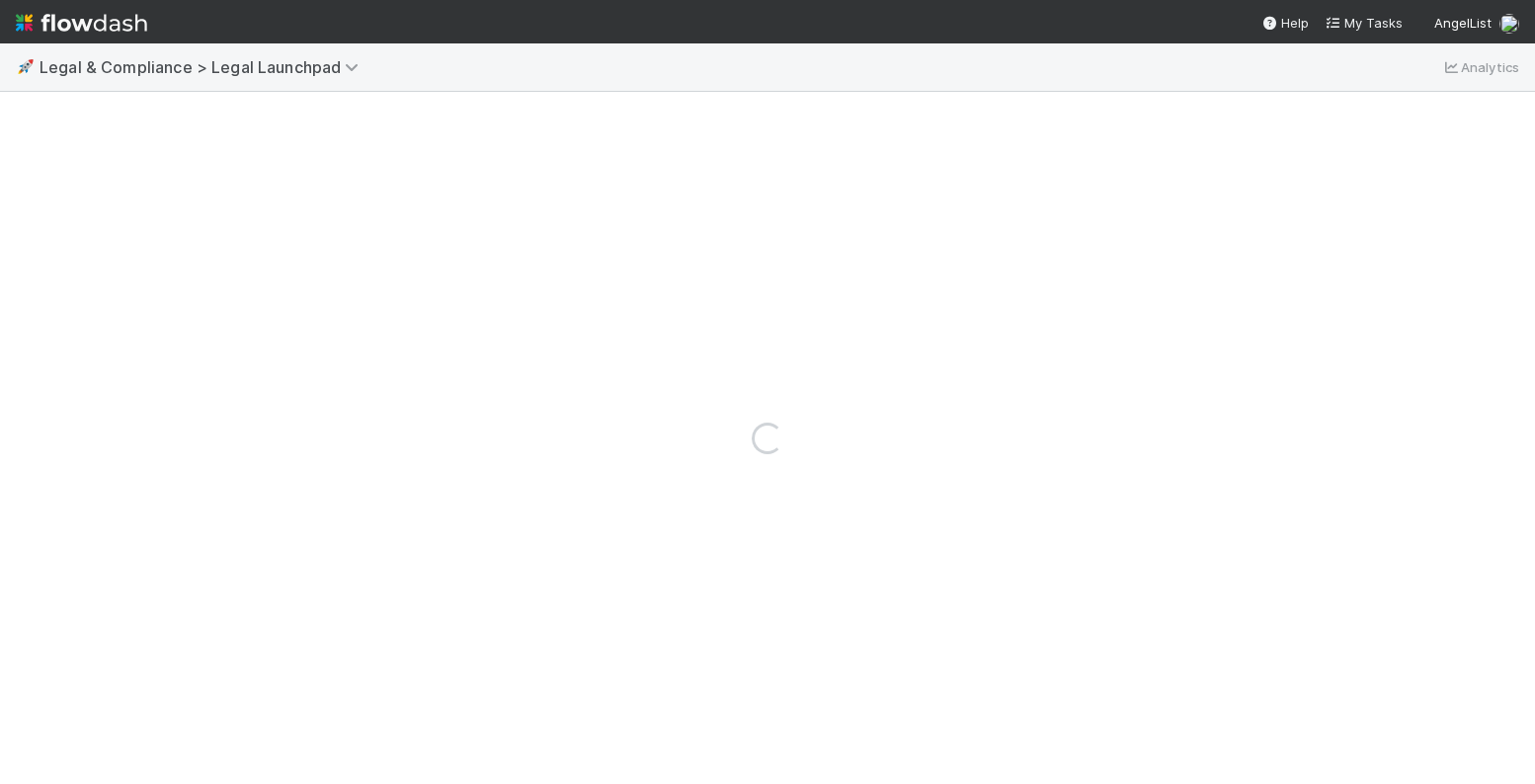 click on "🚀 Legal & Compliance > Legal Launchpad Analytics" at bounding box center [768, 67] 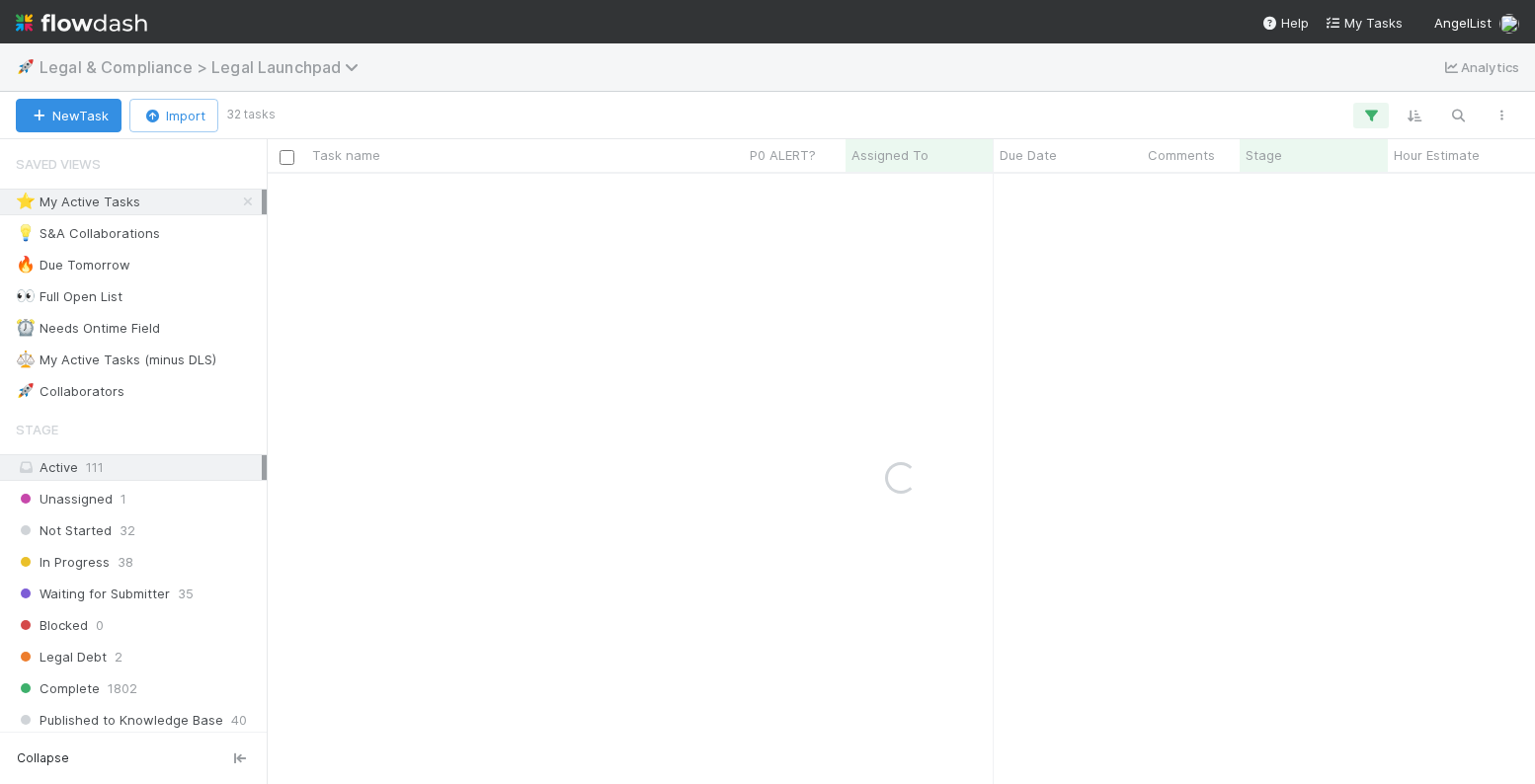 click on "Legal & Compliance > Legal Launchpad" at bounding box center (203, 67) 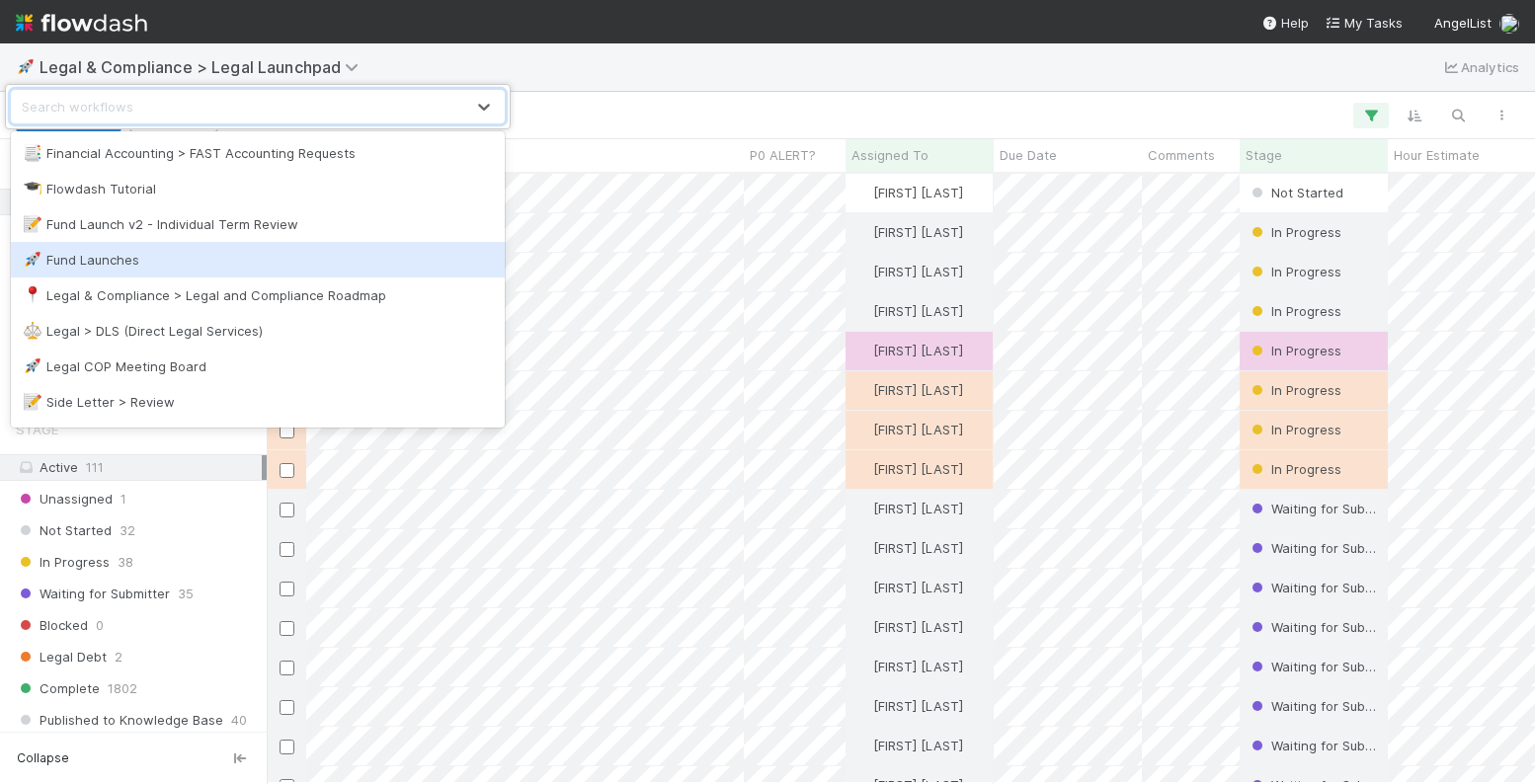 click on "🚀 Fund Launches" at bounding box center (258, 260) 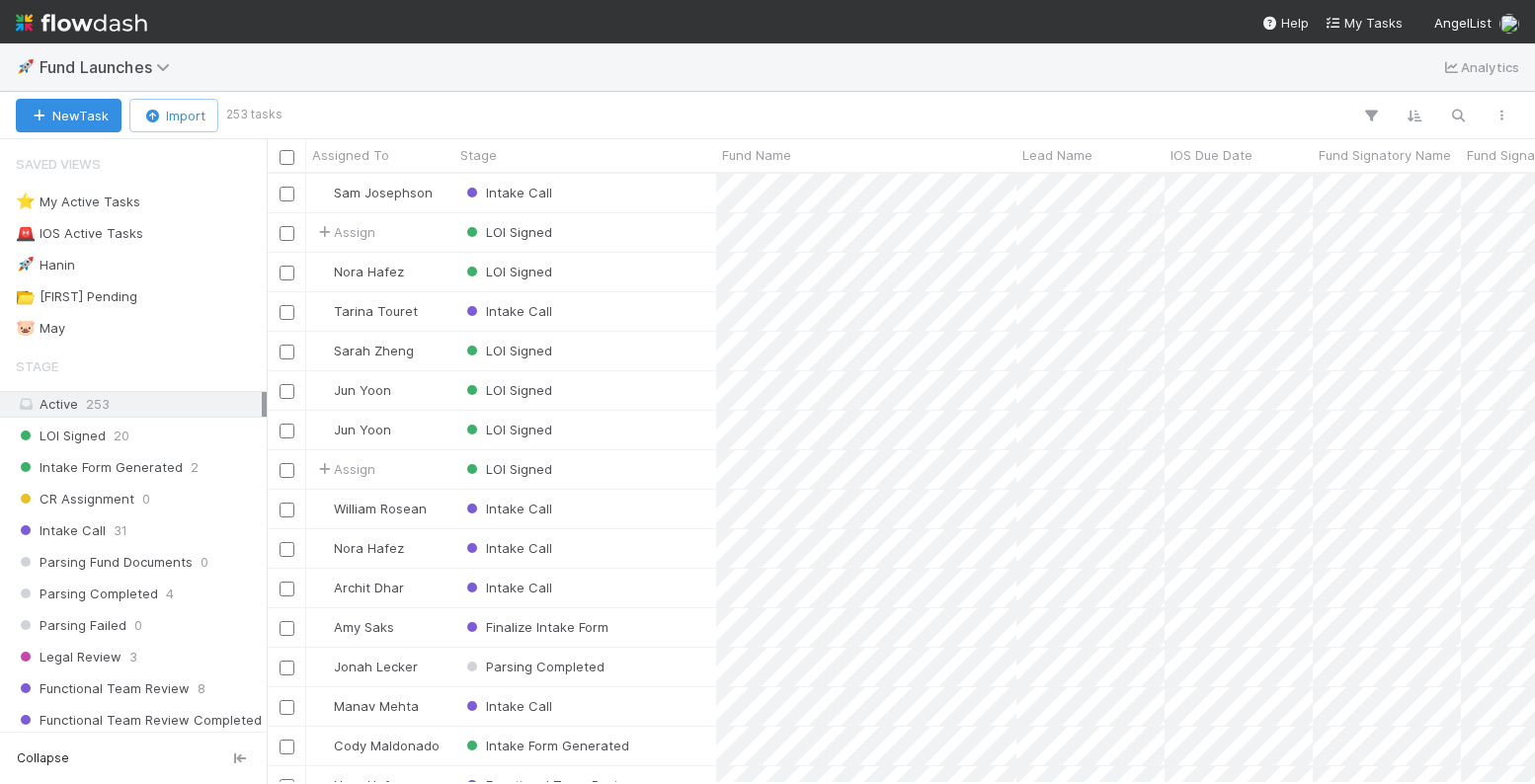 scroll, scrollTop: 0, scrollLeft: 1, axis: horizontal 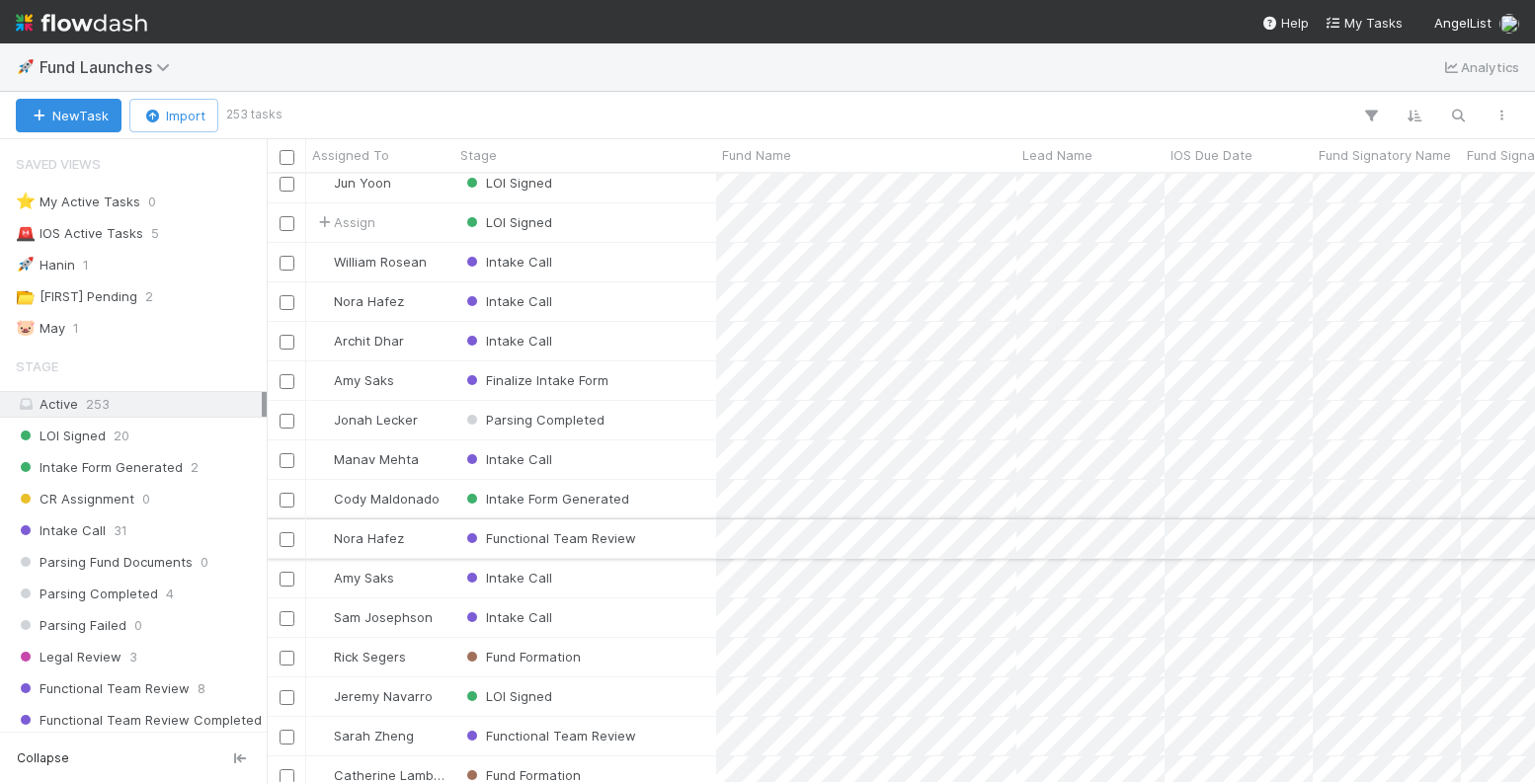 click on "Functional Team Review" at bounding box center [585, 538] 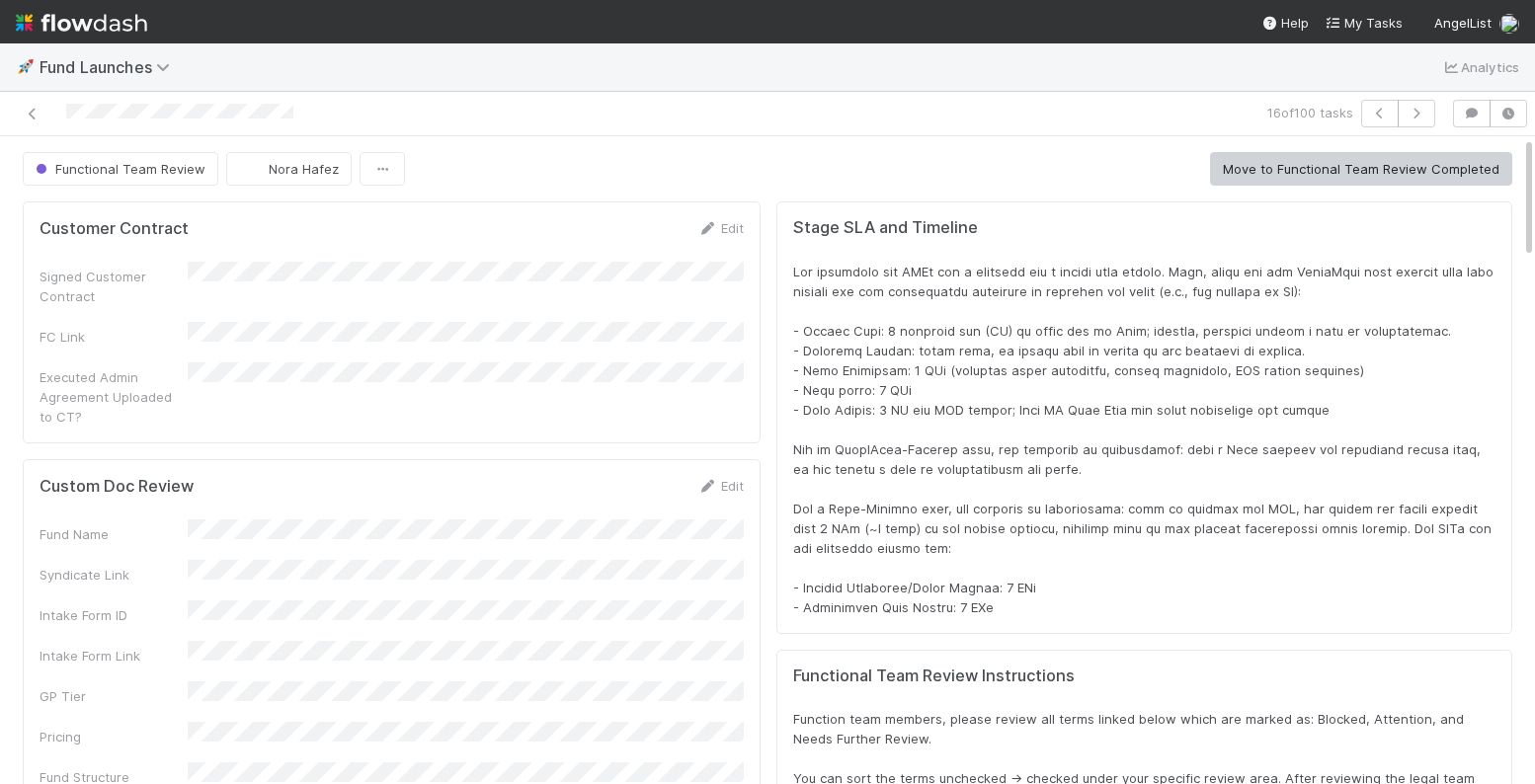 scroll, scrollTop: 1, scrollLeft: 1, axis: both 